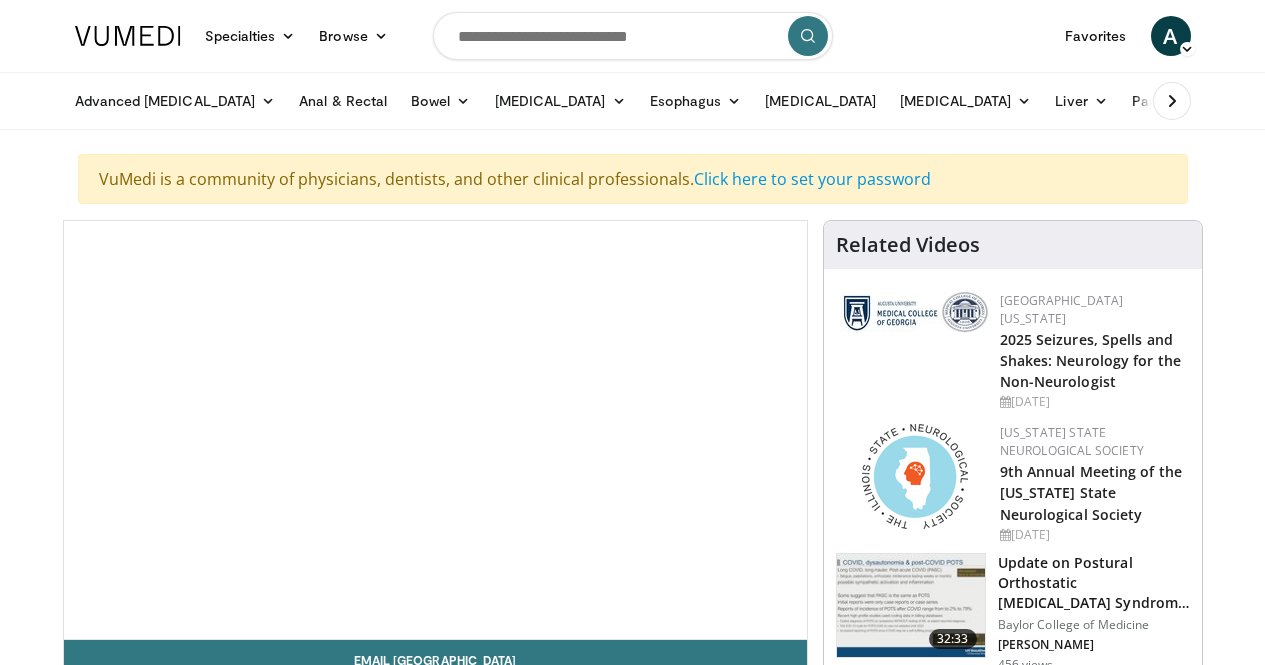 scroll, scrollTop: 0, scrollLeft: 0, axis: both 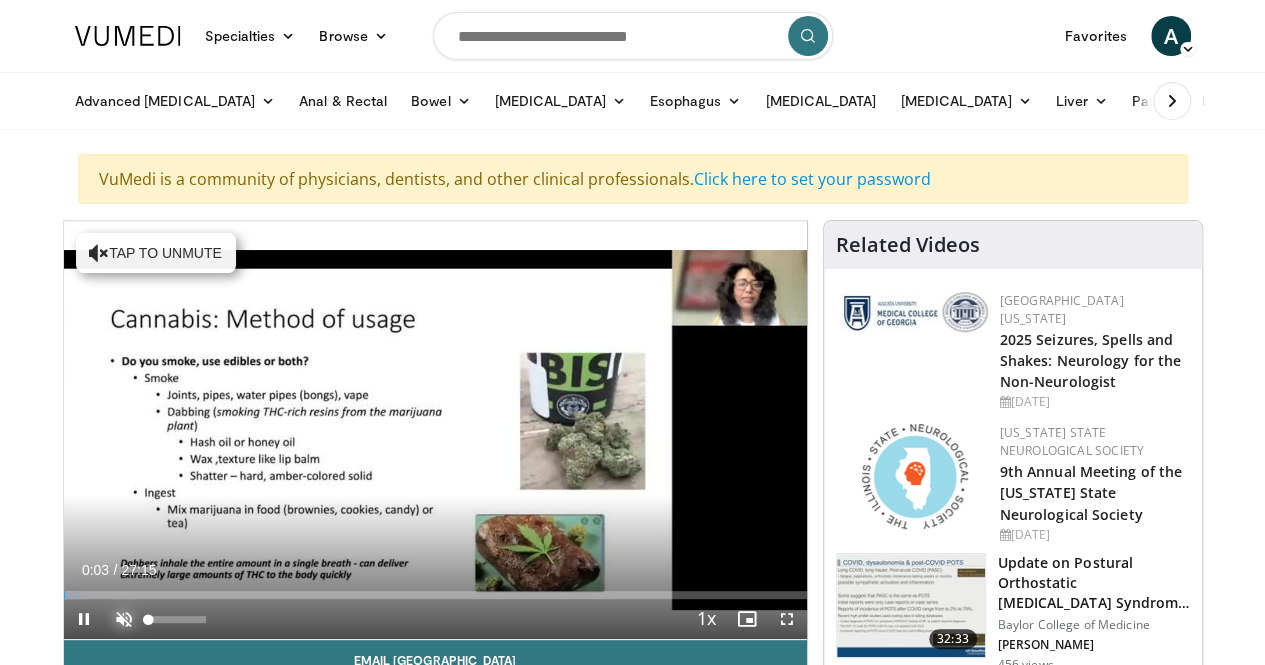 click at bounding box center (124, 619) 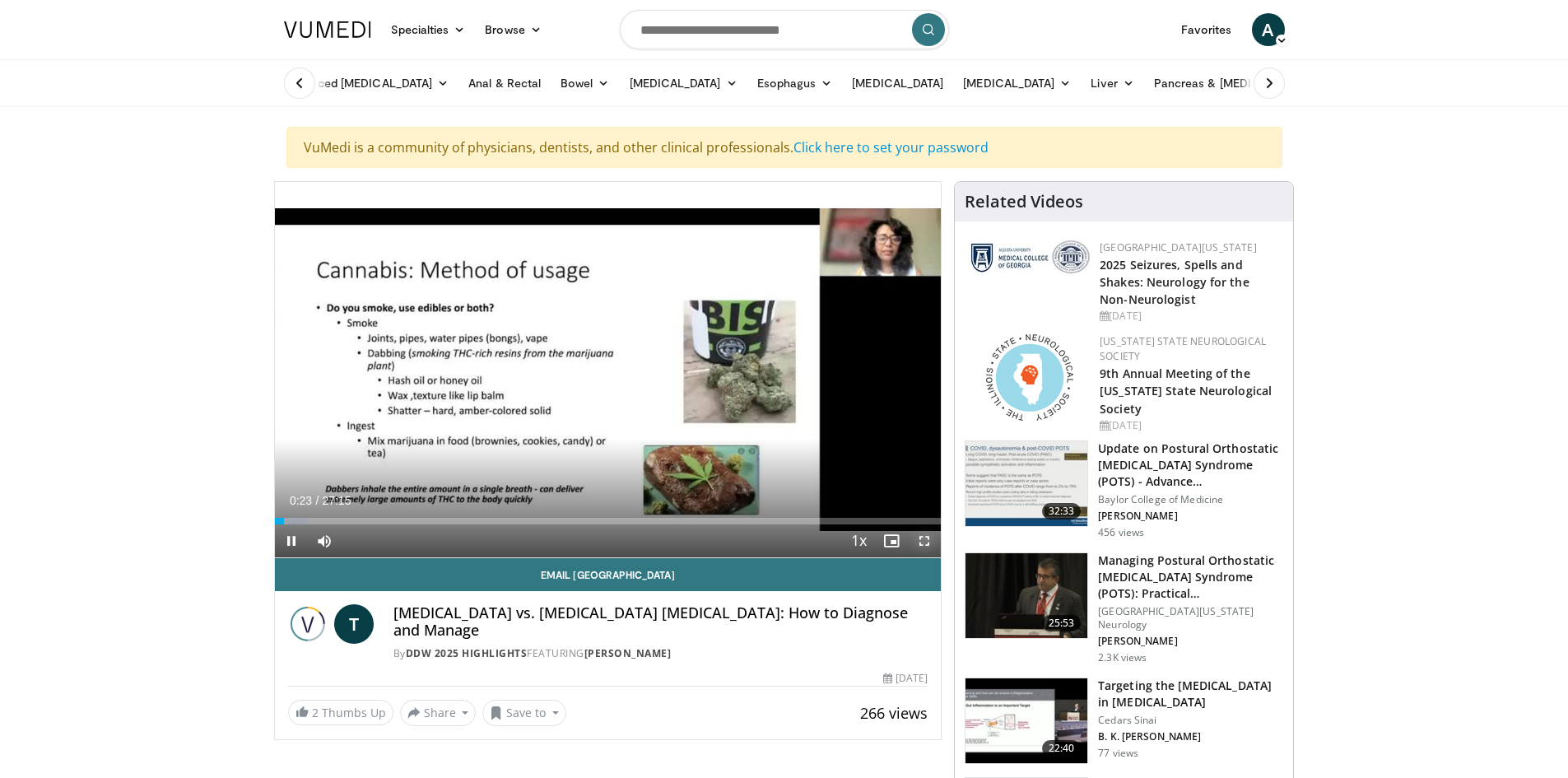 click at bounding box center [924, 541] 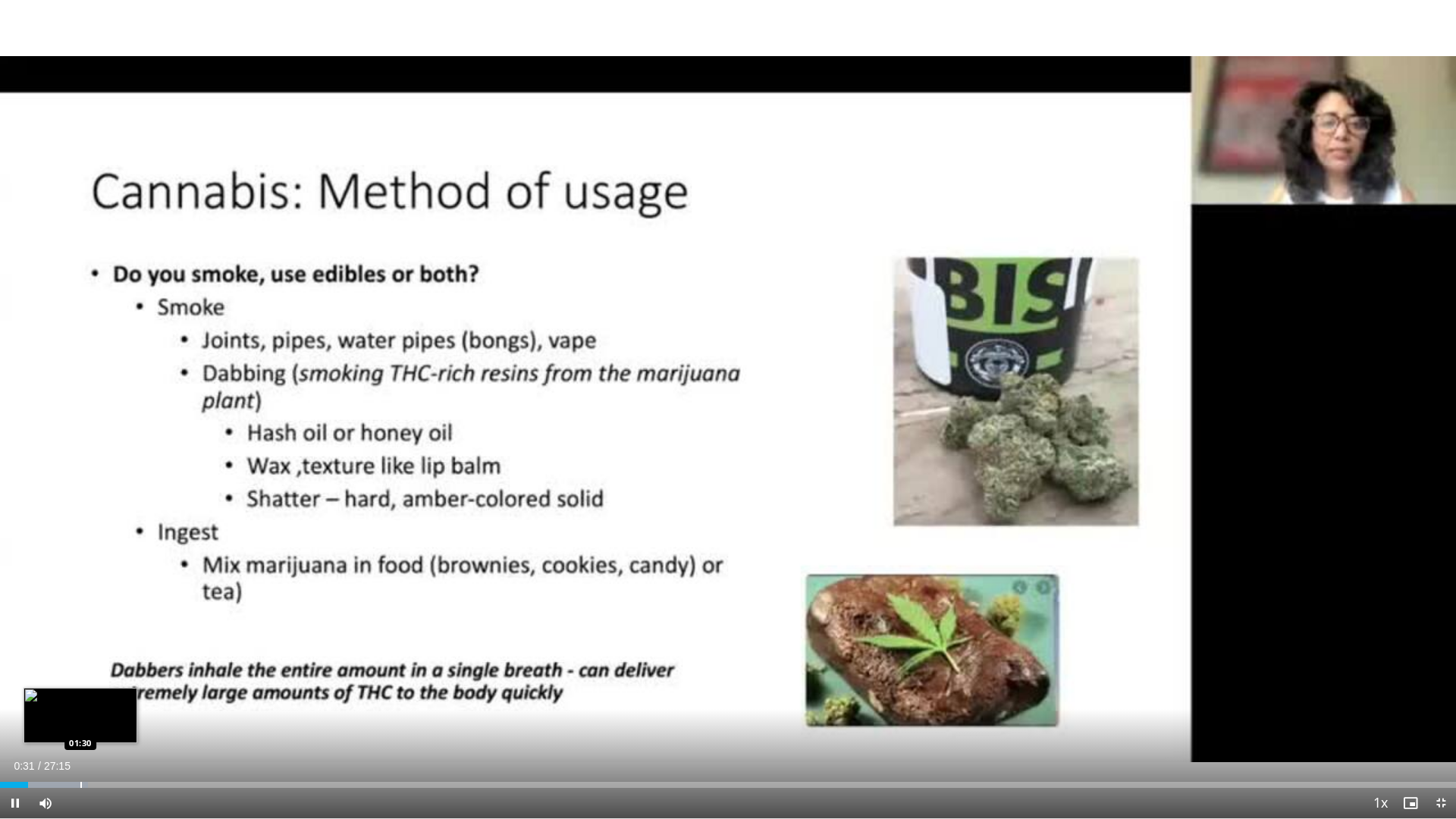 click at bounding box center [81, 785] 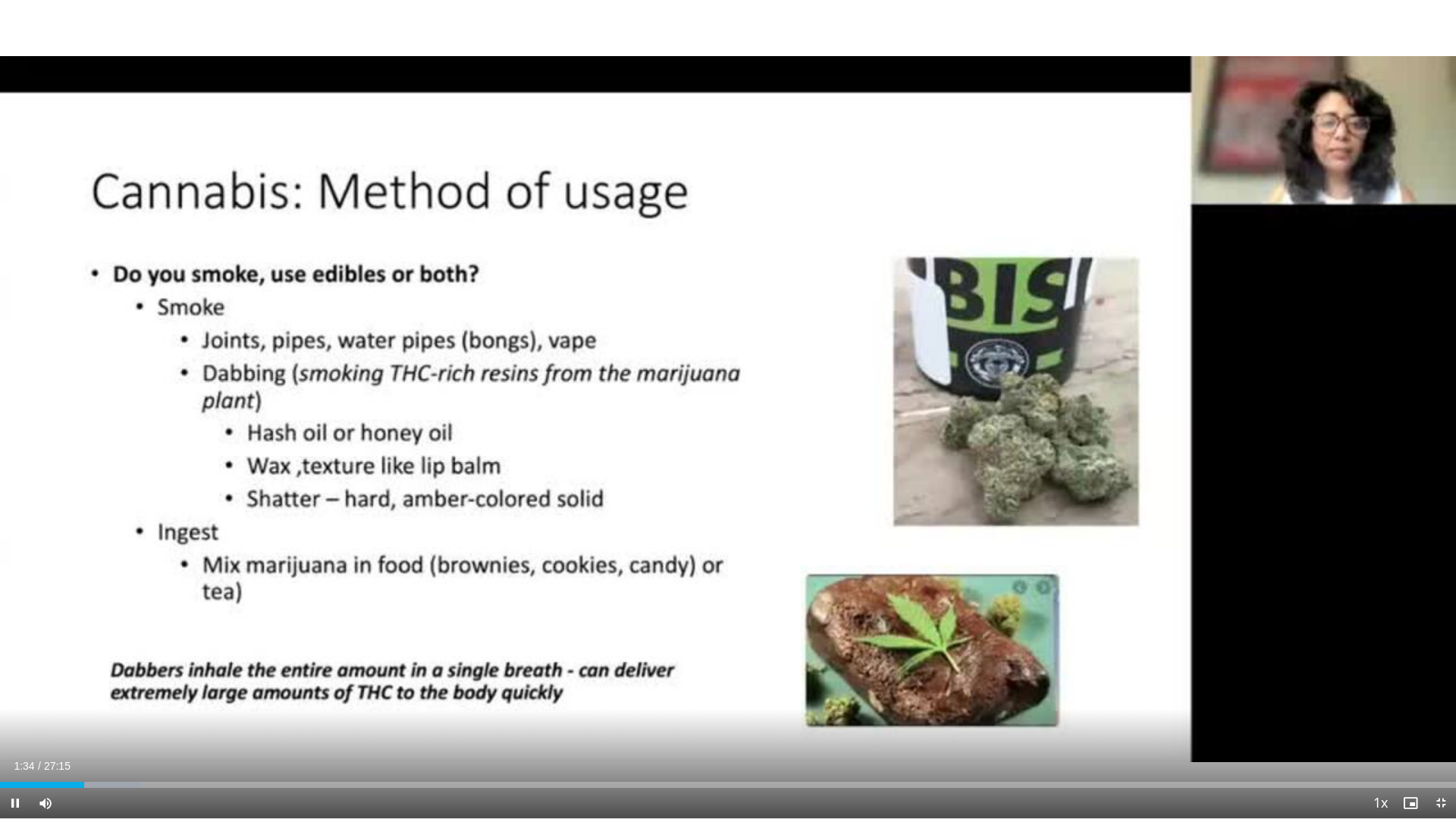 click on "Current Time  1:34 / Duration  27:15 Pause Skip Backward Skip Forward Mute 11% Loaded :  9.70% 01:34 02:10 Stream Type  LIVE Seek to live, currently behind live LIVE   1x Playback Rate 0.5x 0.75x 1x , selected 1.25x 1.5x 1.75x 2x Chapters Chapters Descriptions descriptions off , selected Captions captions settings , opens captions settings dialog captions off , selected Audio Track en (Main) , selected Exit Fullscreen Enable picture-in-picture mode" at bounding box center (728, 803) 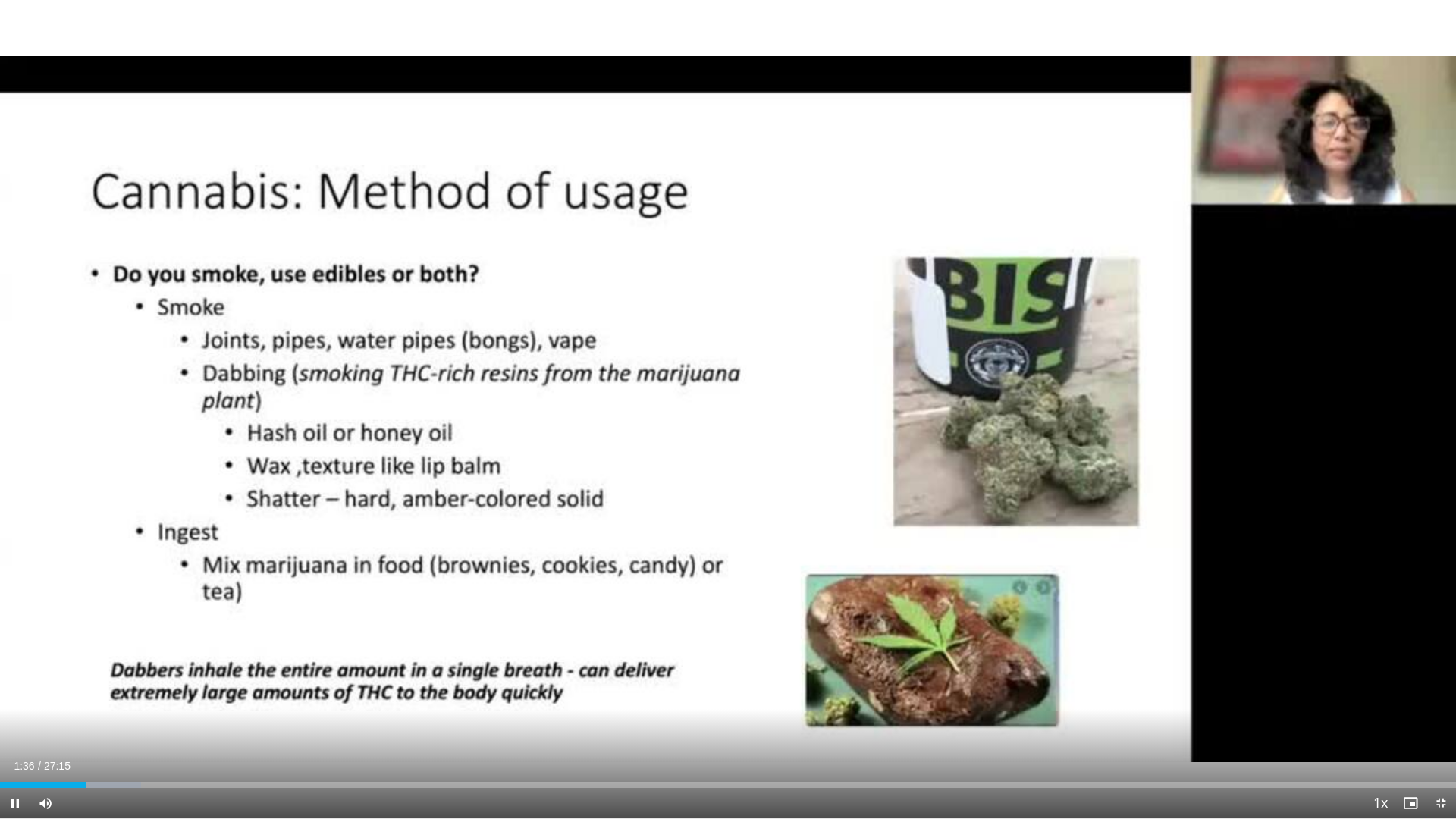click on "Current Time  1:36 / Duration  27:15 Pause Skip Backward Skip Forward Mute 11% Loaded :  9.70% 01:36 02:10 Stream Type  LIVE Seek to live, currently behind live LIVE   1x Playback Rate 0.5x 0.75x 1x , selected 1.25x 1.5x 1.75x 2x Chapters Chapters Descriptions descriptions off , selected Captions captions settings , opens captions settings dialog captions off , selected Audio Track en (Main) , selected Exit Fullscreen Enable picture-in-picture mode" at bounding box center (728, 803) 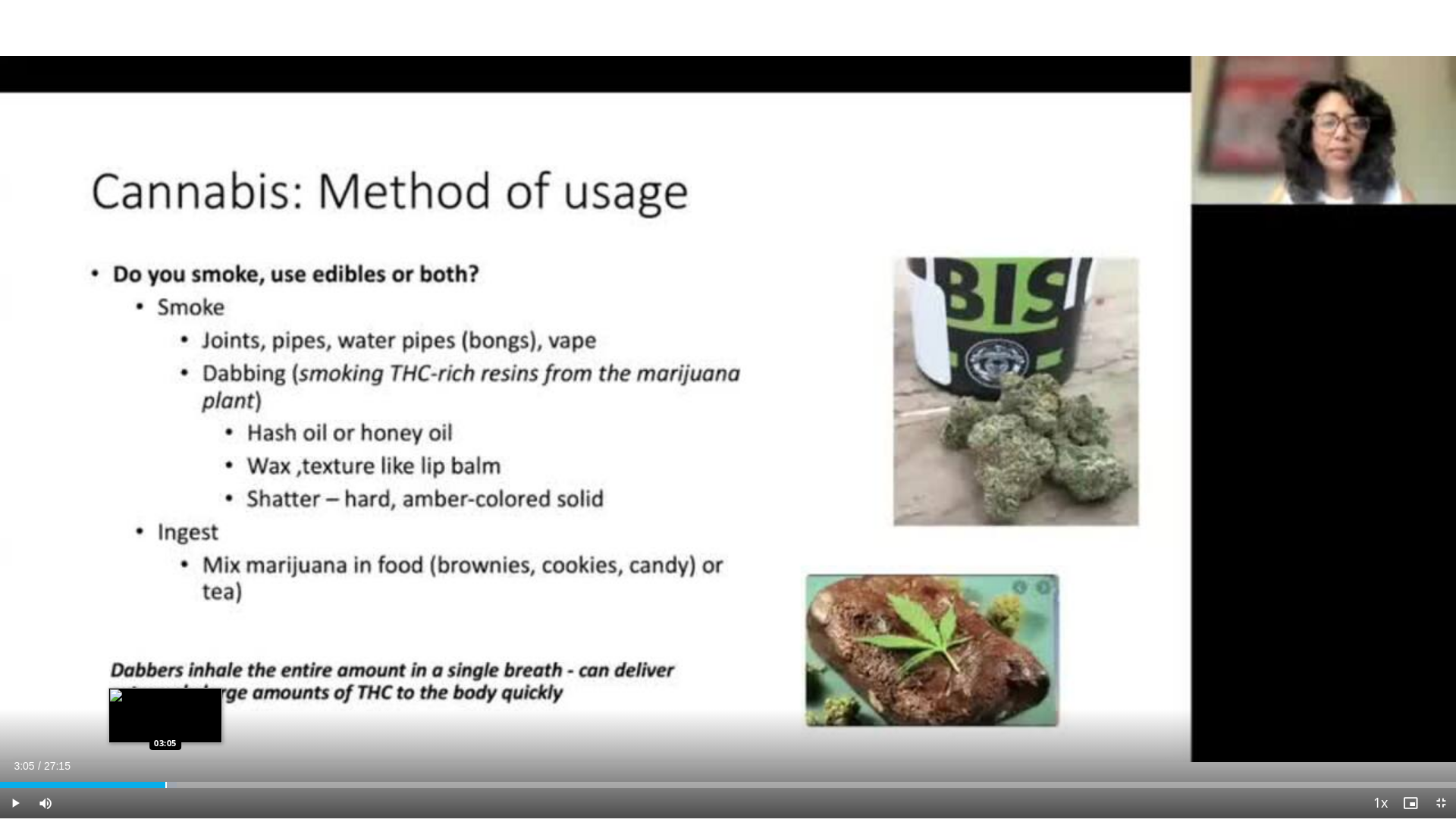 click at bounding box center (166, 785) 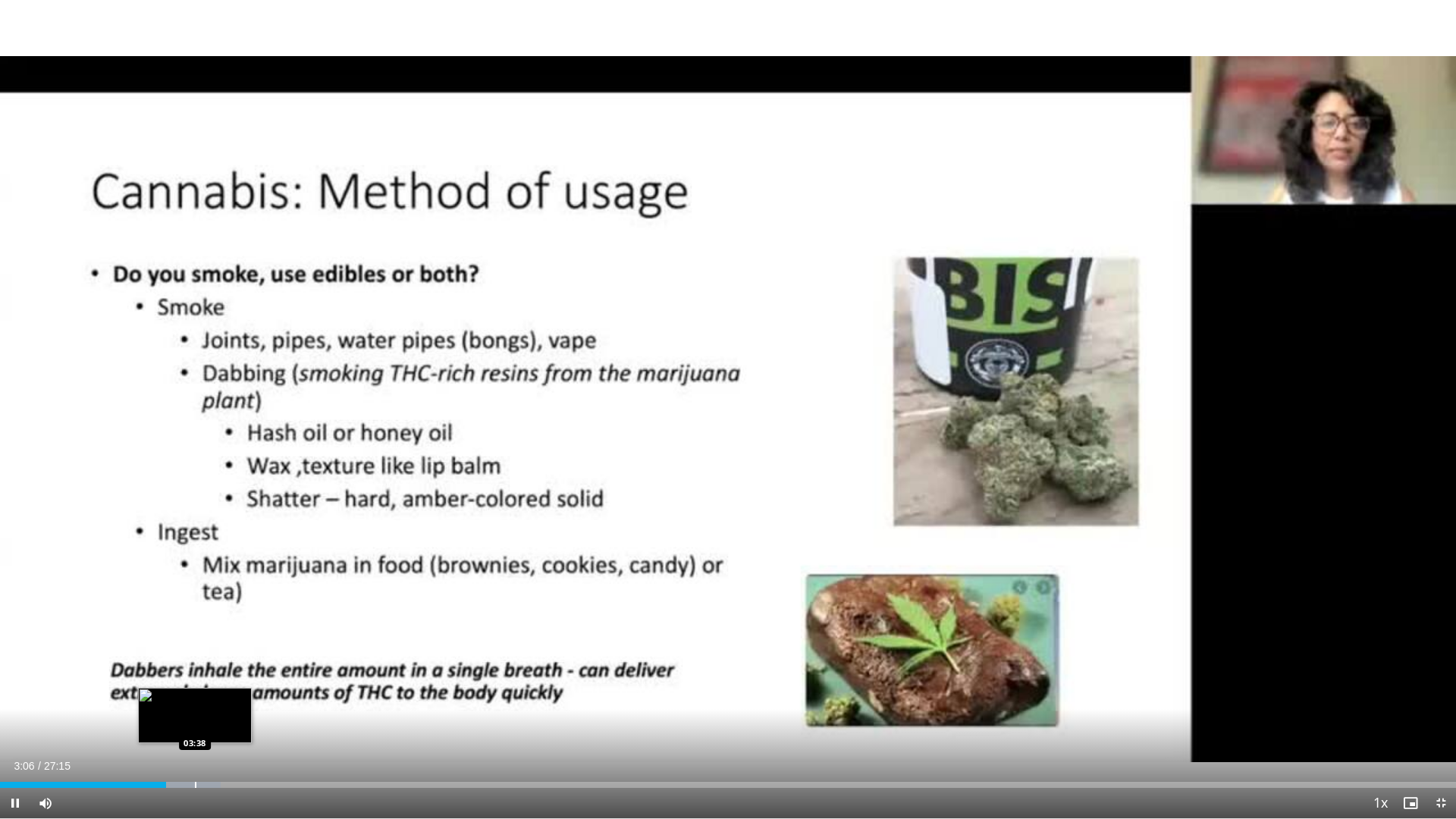 click at bounding box center (196, 785) 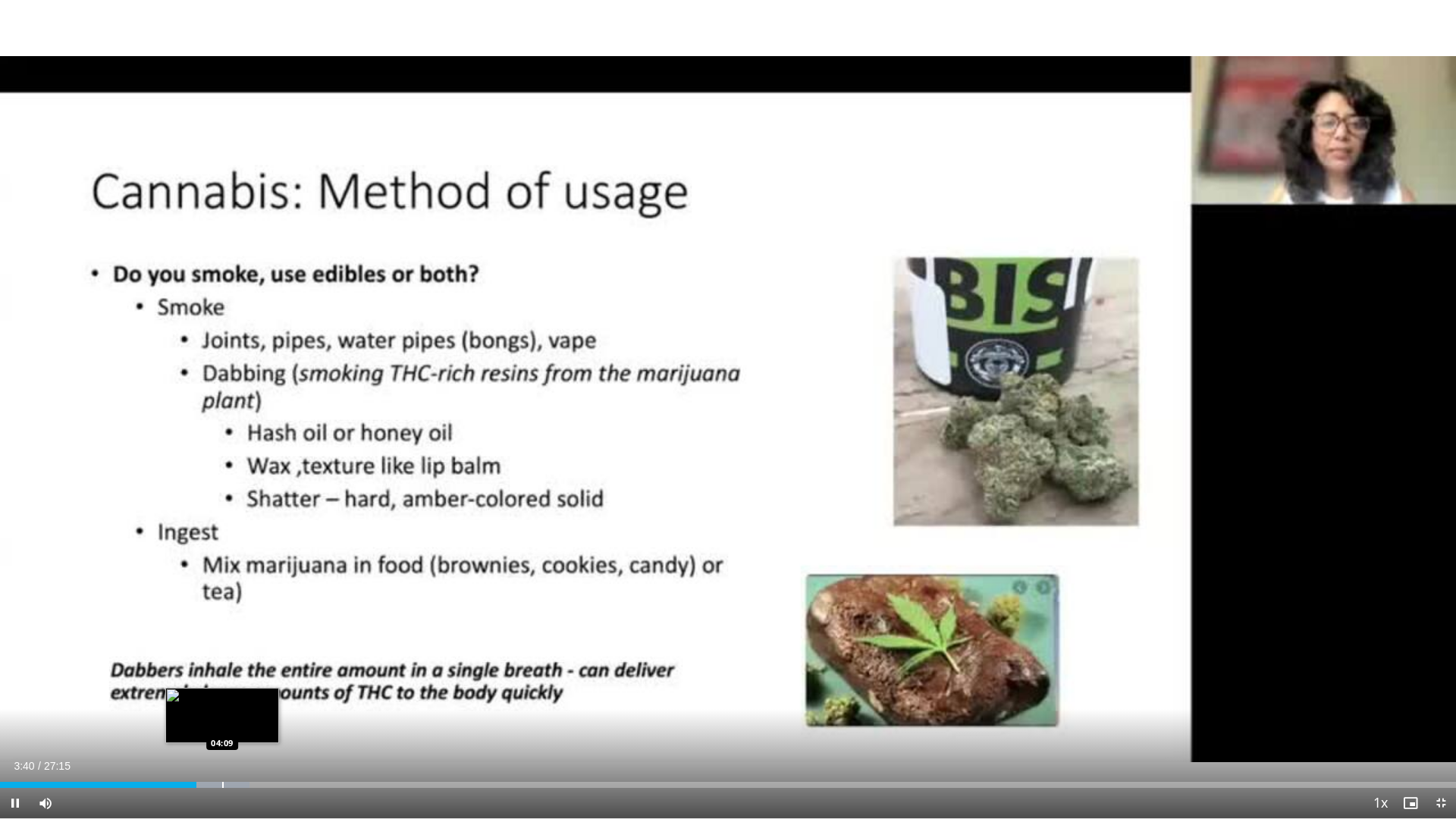 click at bounding box center [223, 785] 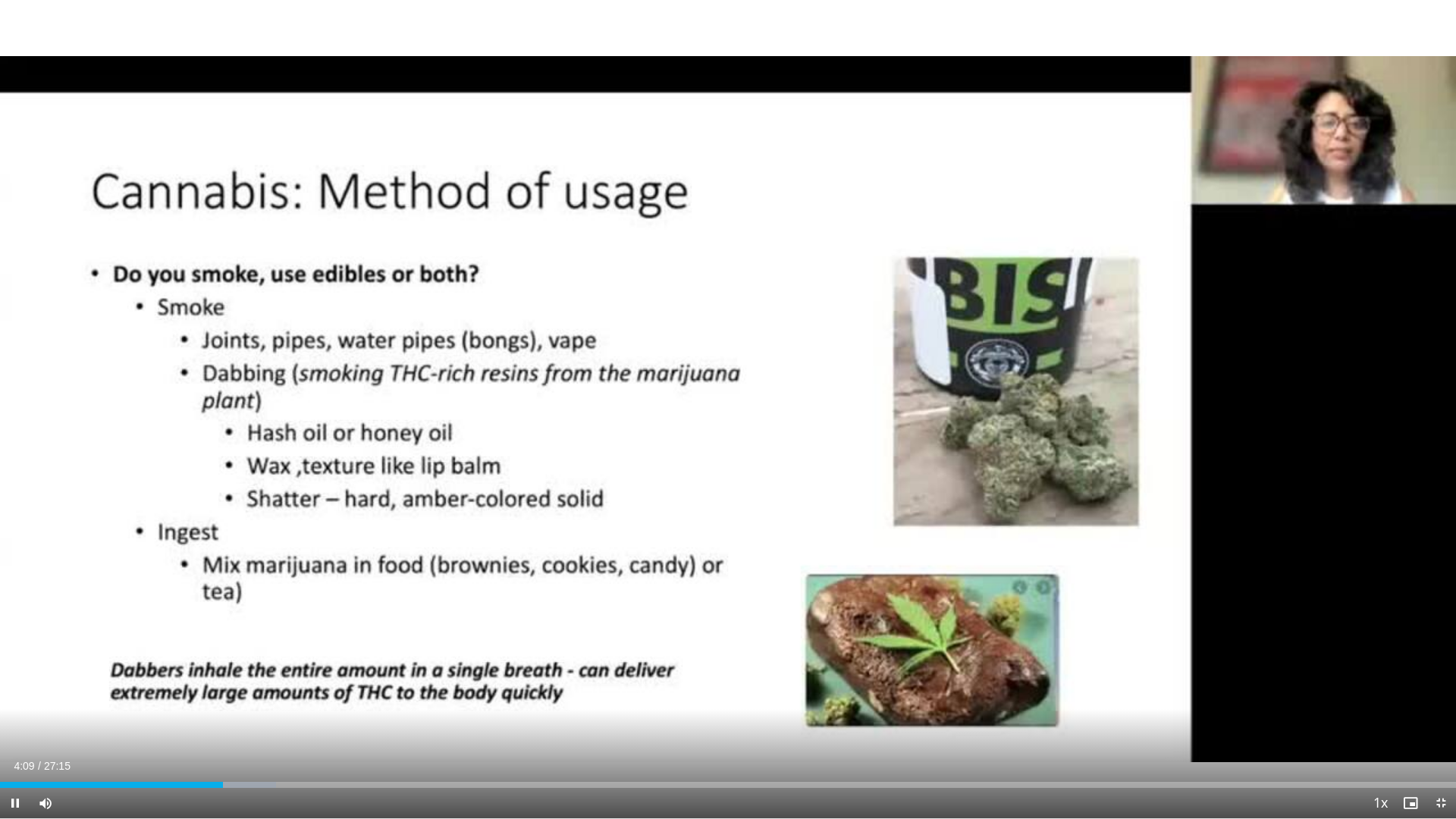 click on "Current Time  4:09 / Duration  27:15 Pause Skip Backward Skip Forward Mute 11% Loaded :  18.96% 04:10 04:24 Stream Type  LIVE Seek to live, currently behind live LIVE   1x Playback Rate 0.5x 0.75x 1x , selected 1.25x 1.5x 1.75x 2x Chapters Chapters Descriptions descriptions off , selected Captions captions settings , opens captions settings dialog captions off , selected Audio Track en (Main) , selected Exit Fullscreen Enable picture-in-picture mode" at bounding box center [728, 803] 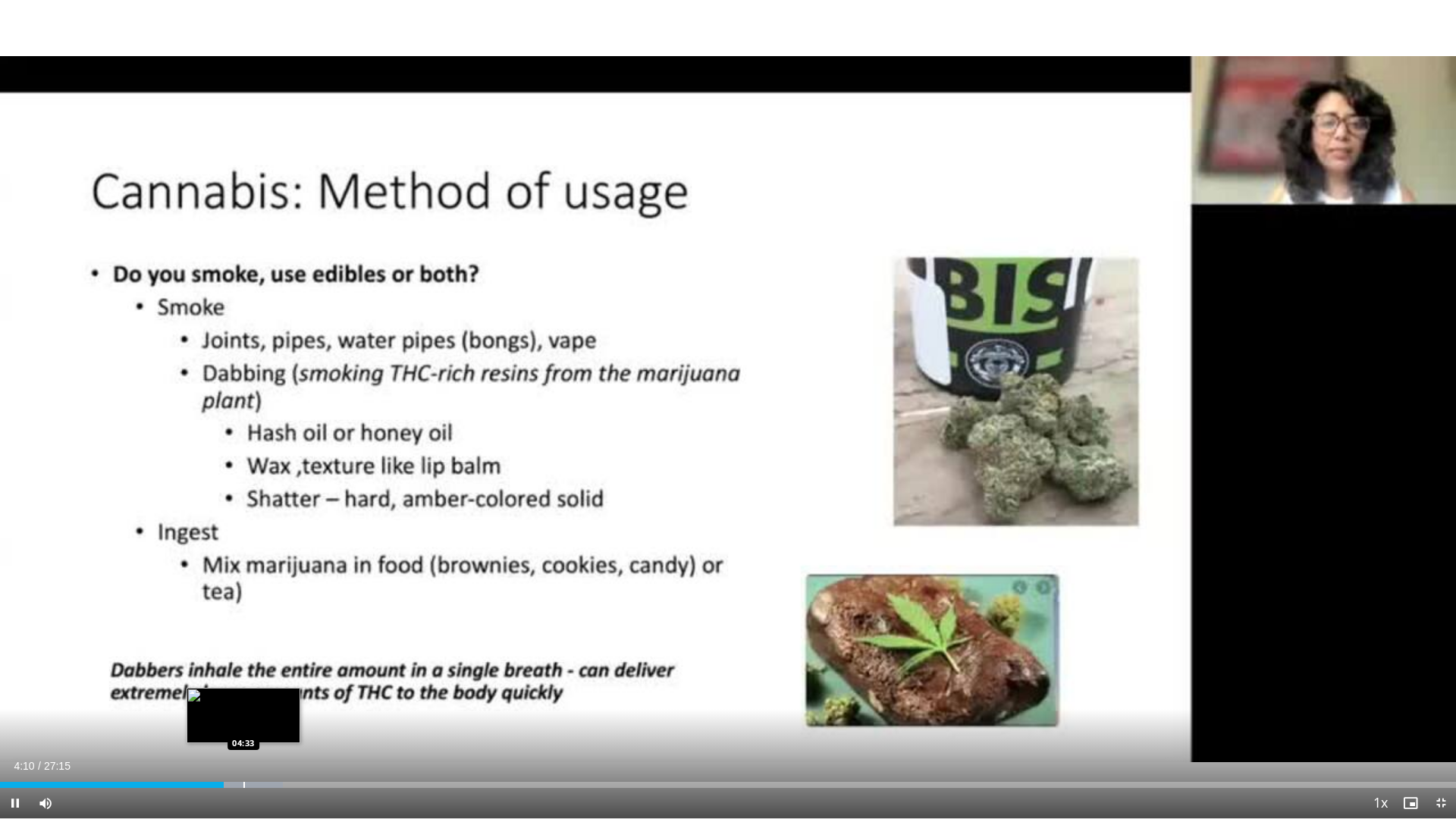 click at bounding box center [244, 785] 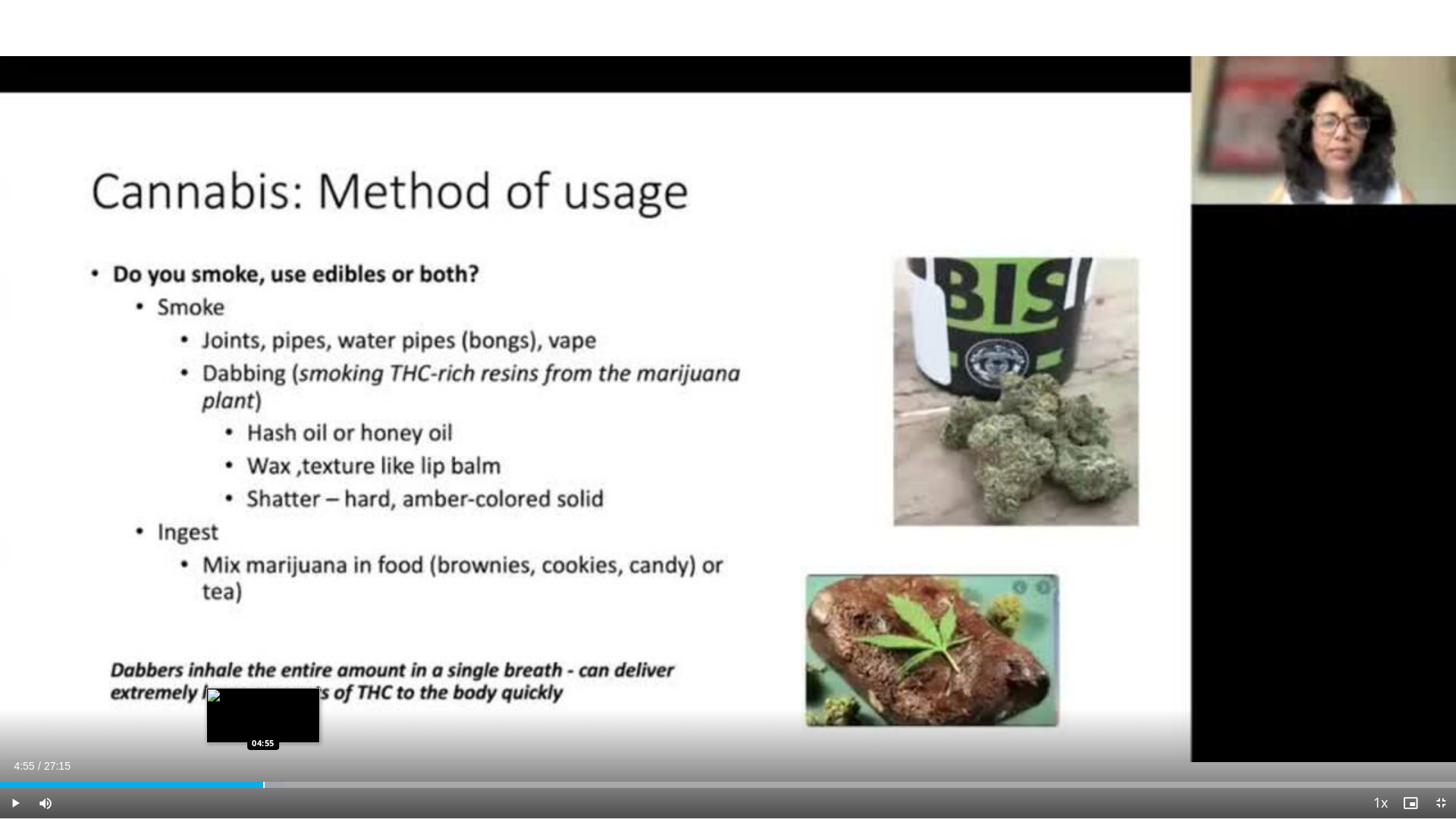 click at bounding box center [264, 785] 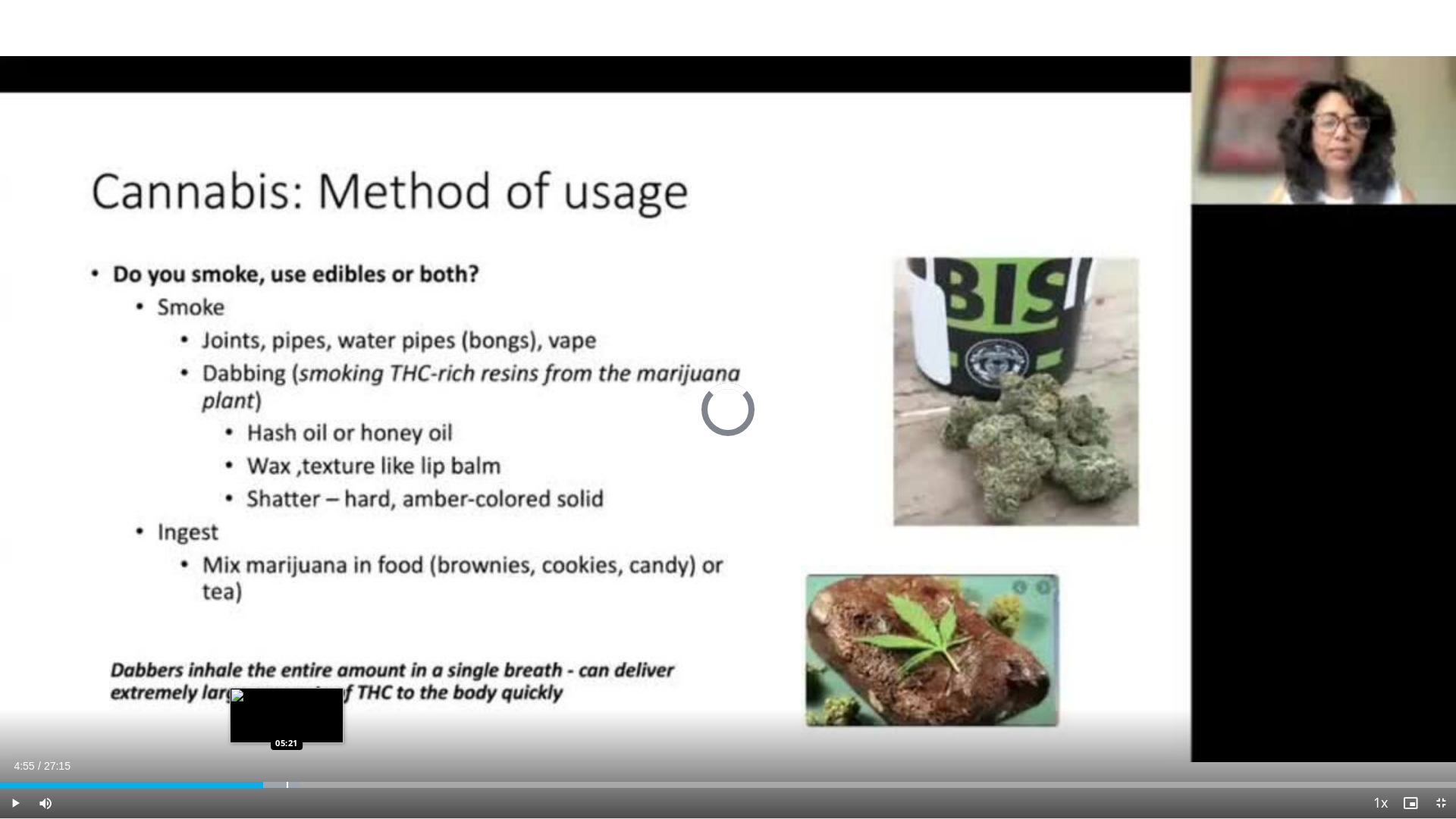 click at bounding box center [287, 785] 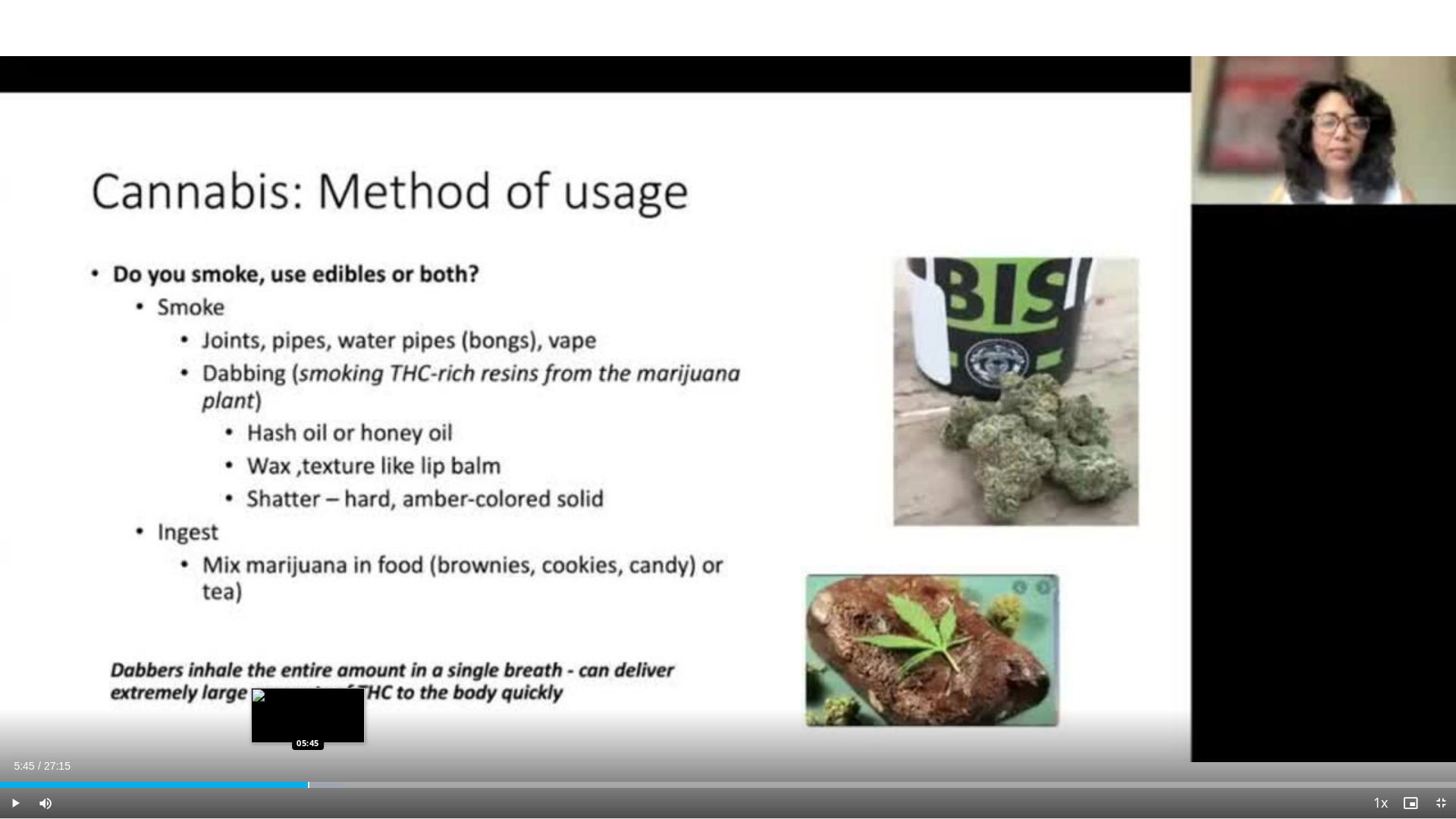 click at bounding box center (309, 785) 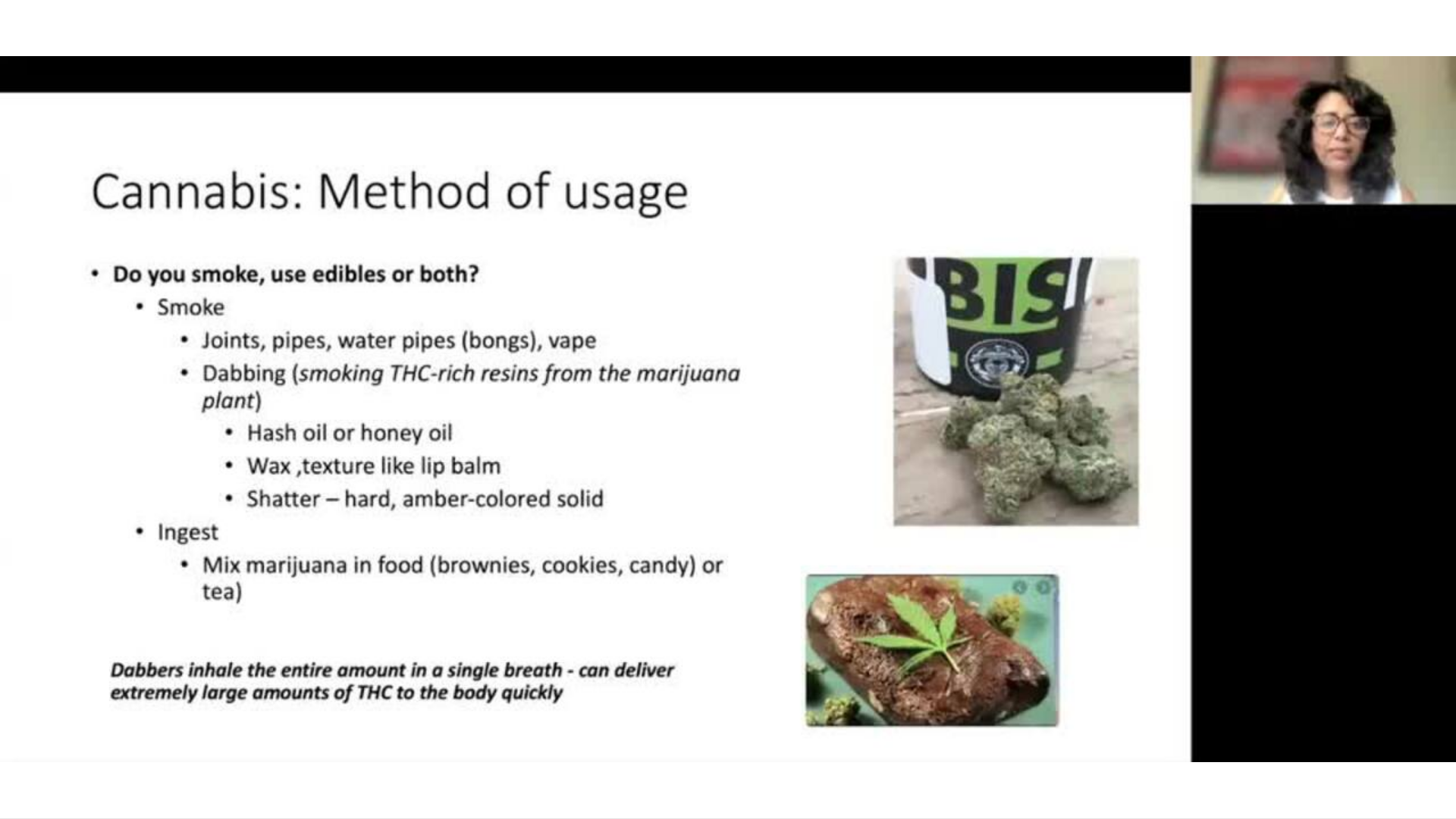 click on "10 seconds
Tap to unmute" at bounding box center (728, 409) 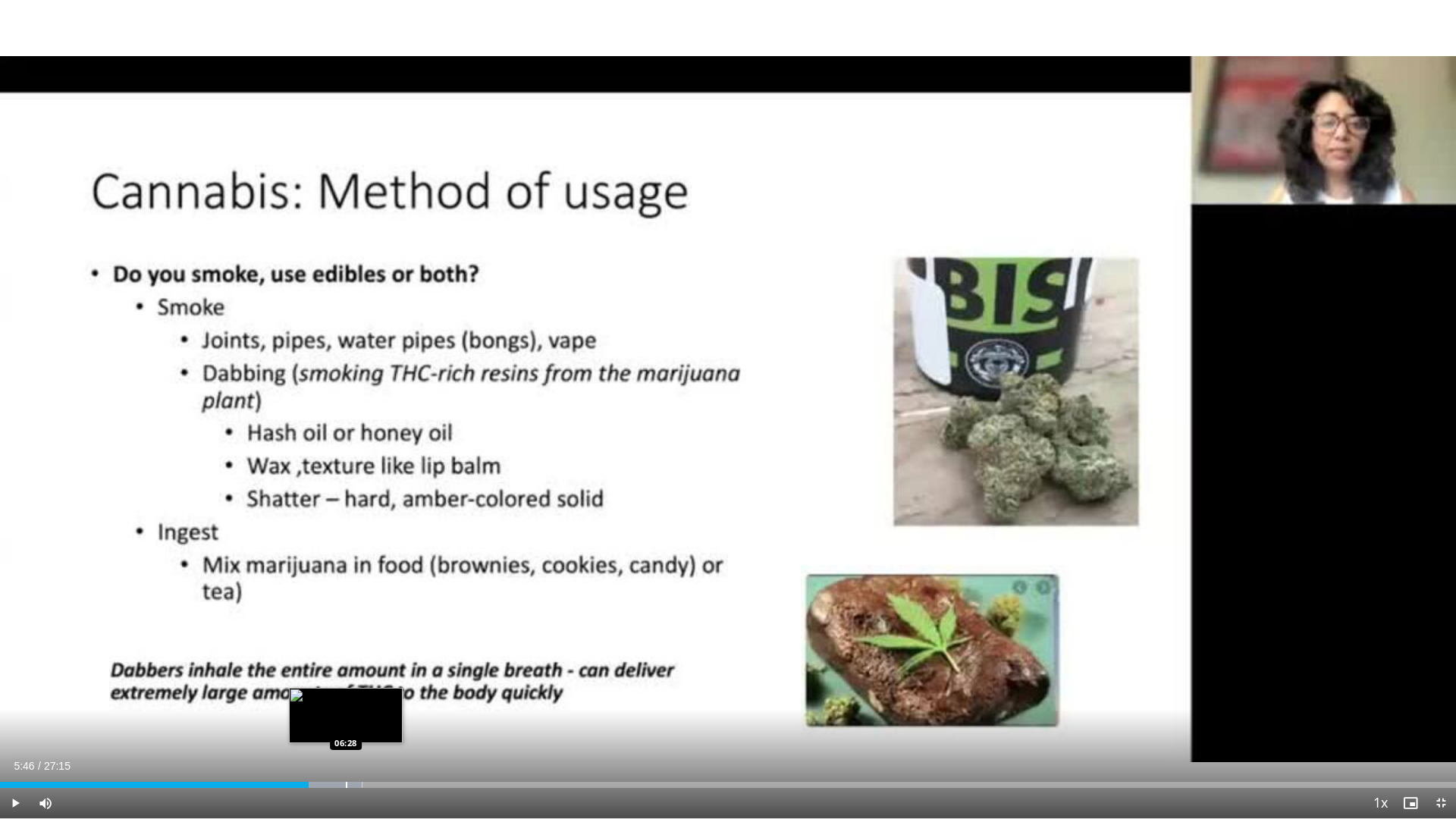 click at bounding box center [347, 785] 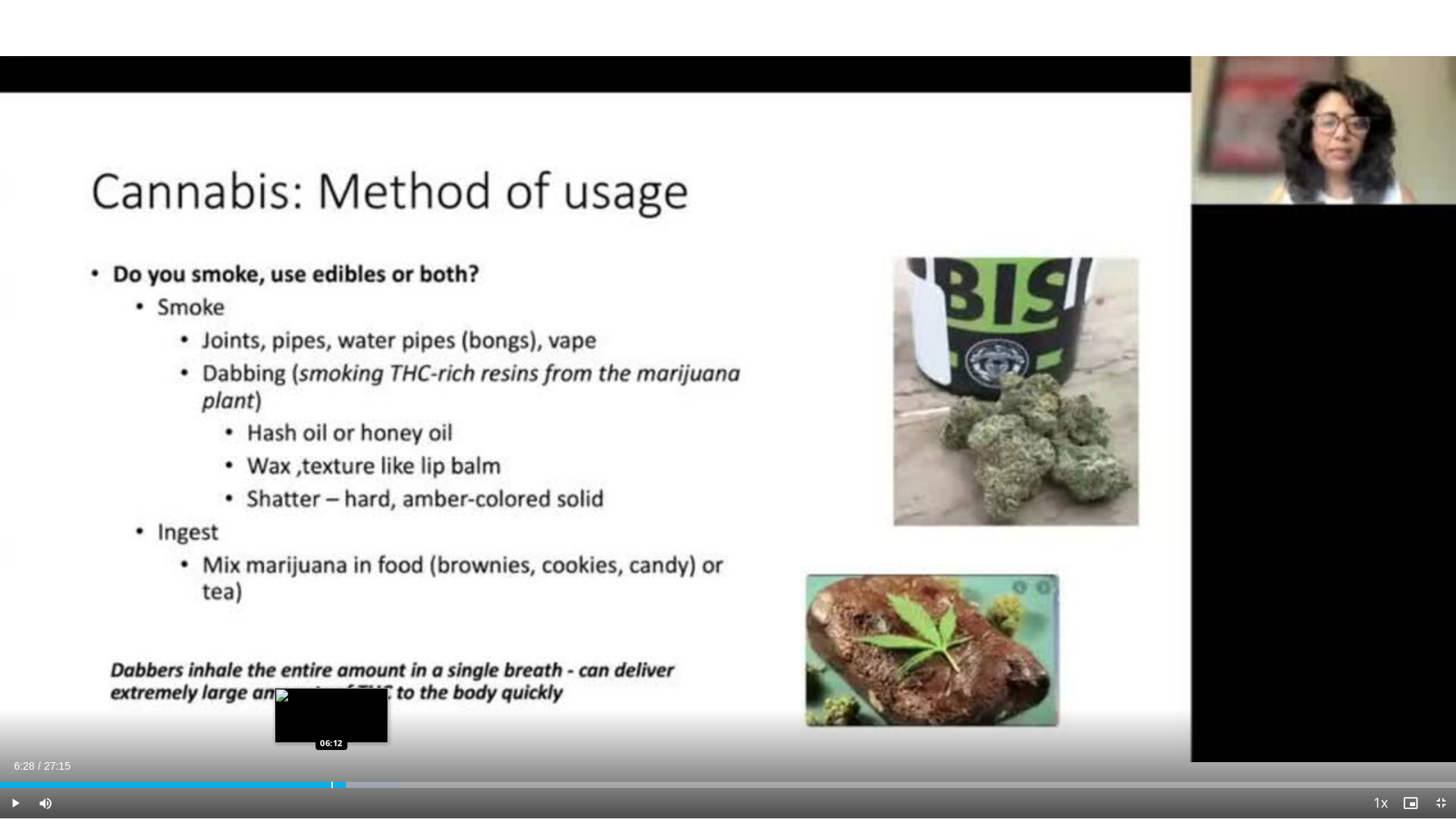 click at bounding box center [332, 785] 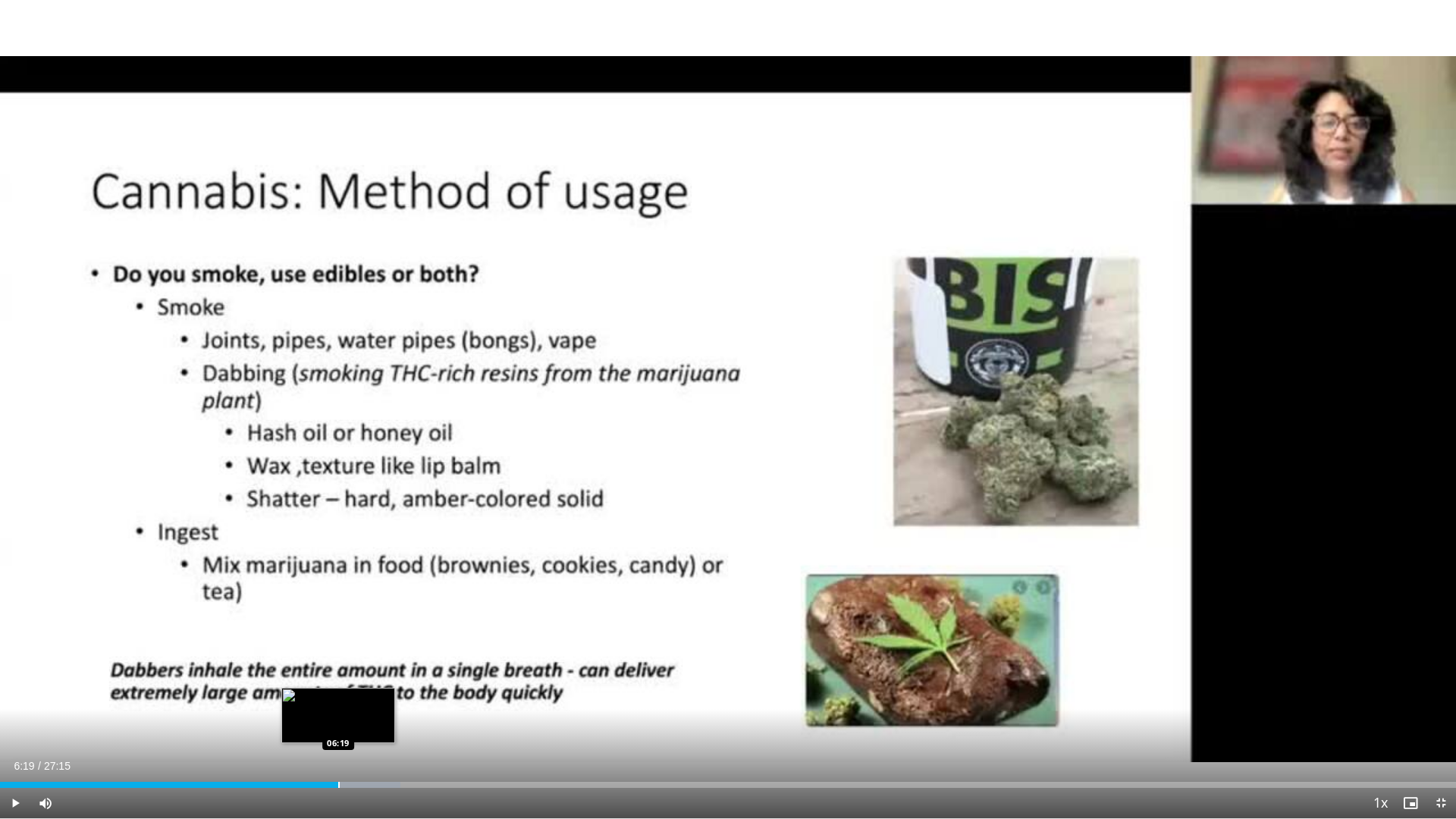 click at bounding box center [339, 785] 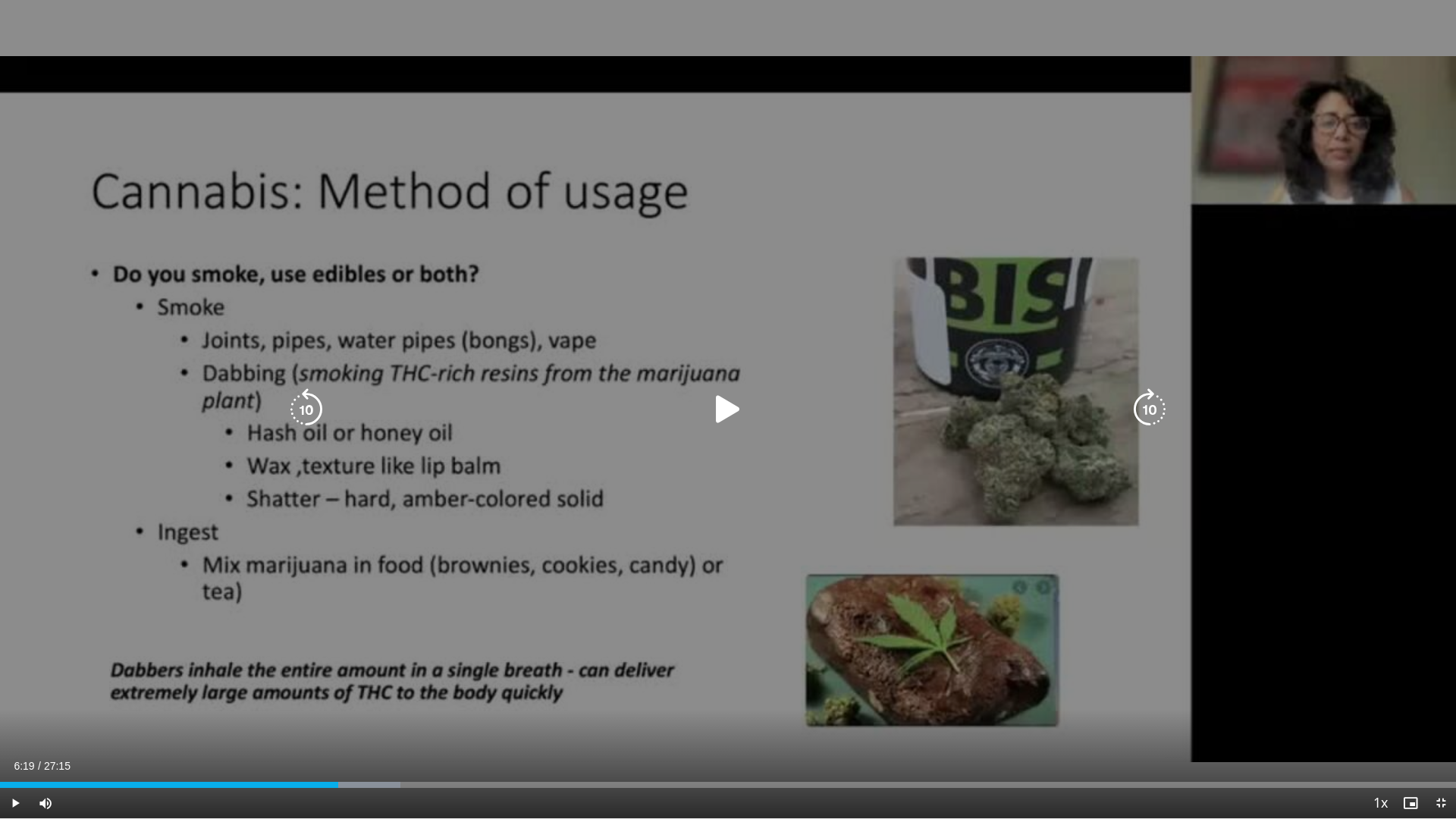 click at bounding box center (728, 410) 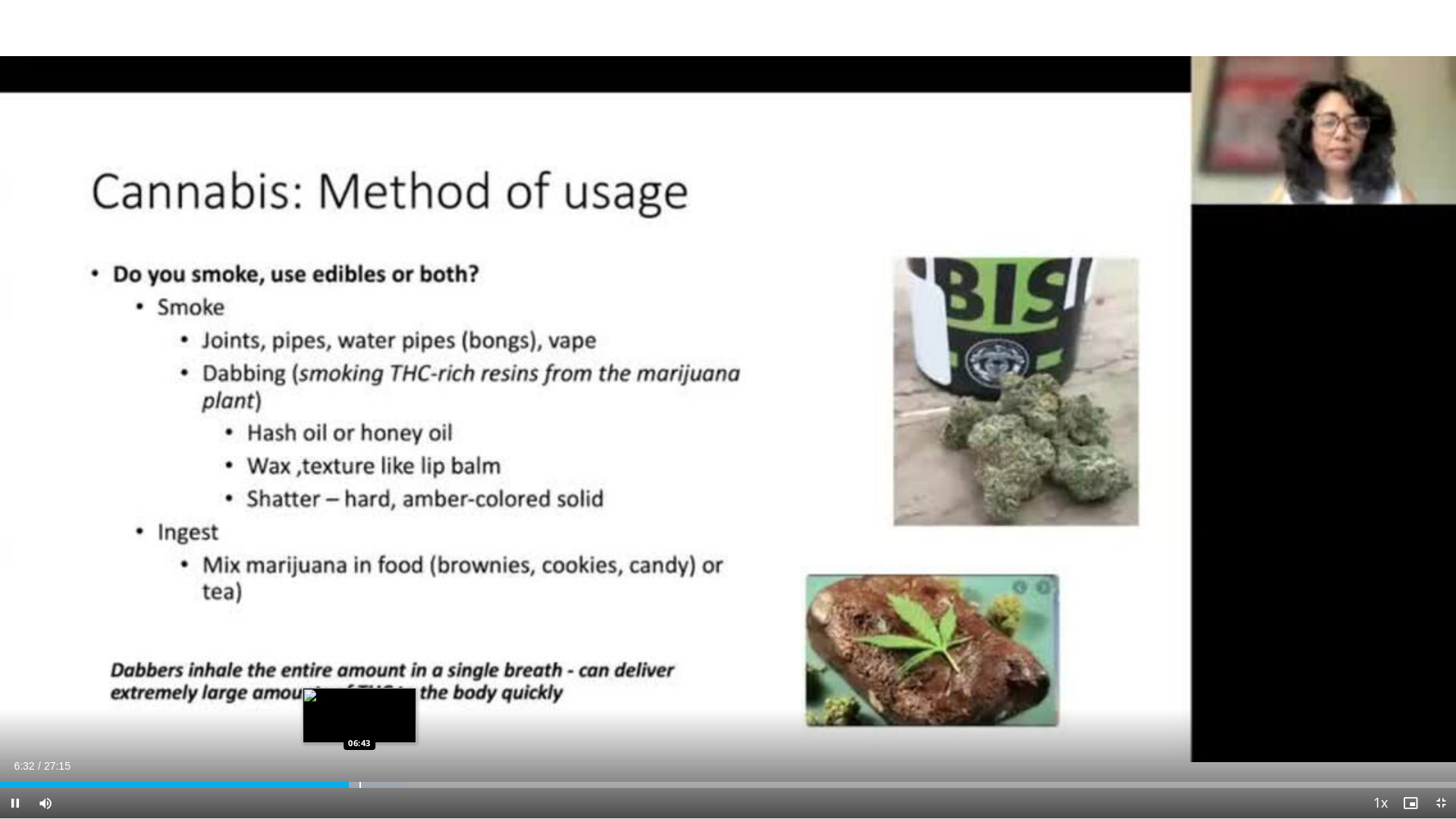 click at bounding box center (360, 785) 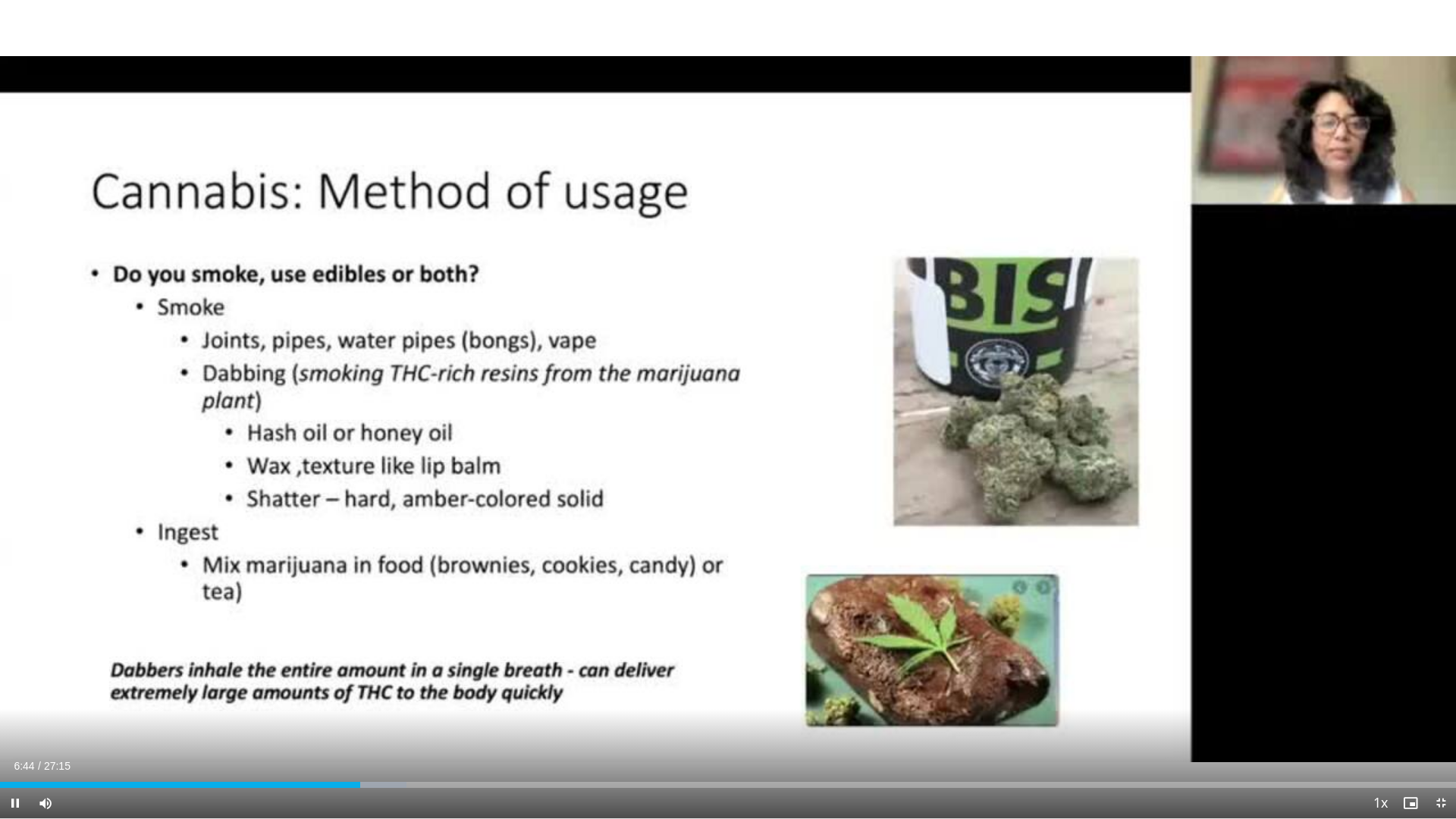 click on "Current Time  6:44 / Duration  27:15 Pause Skip Backward Skip Forward Mute 11% Loaded :  27.90% 06:44 06:51 Stream Type  LIVE Seek to live, currently behind live LIVE   1x Playback Rate 0.5x 0.75x 1x , selected 1.25x 1.5x 1.75x 2x Chapters Chapters Descriptions descriptions off , selected Captions captions settings , opens captions settings dialog captions off , selected Audio Track en (Main) , selected Exit Fullscreen Enable picture-in-picture mode" at bounding box center [728, 803] 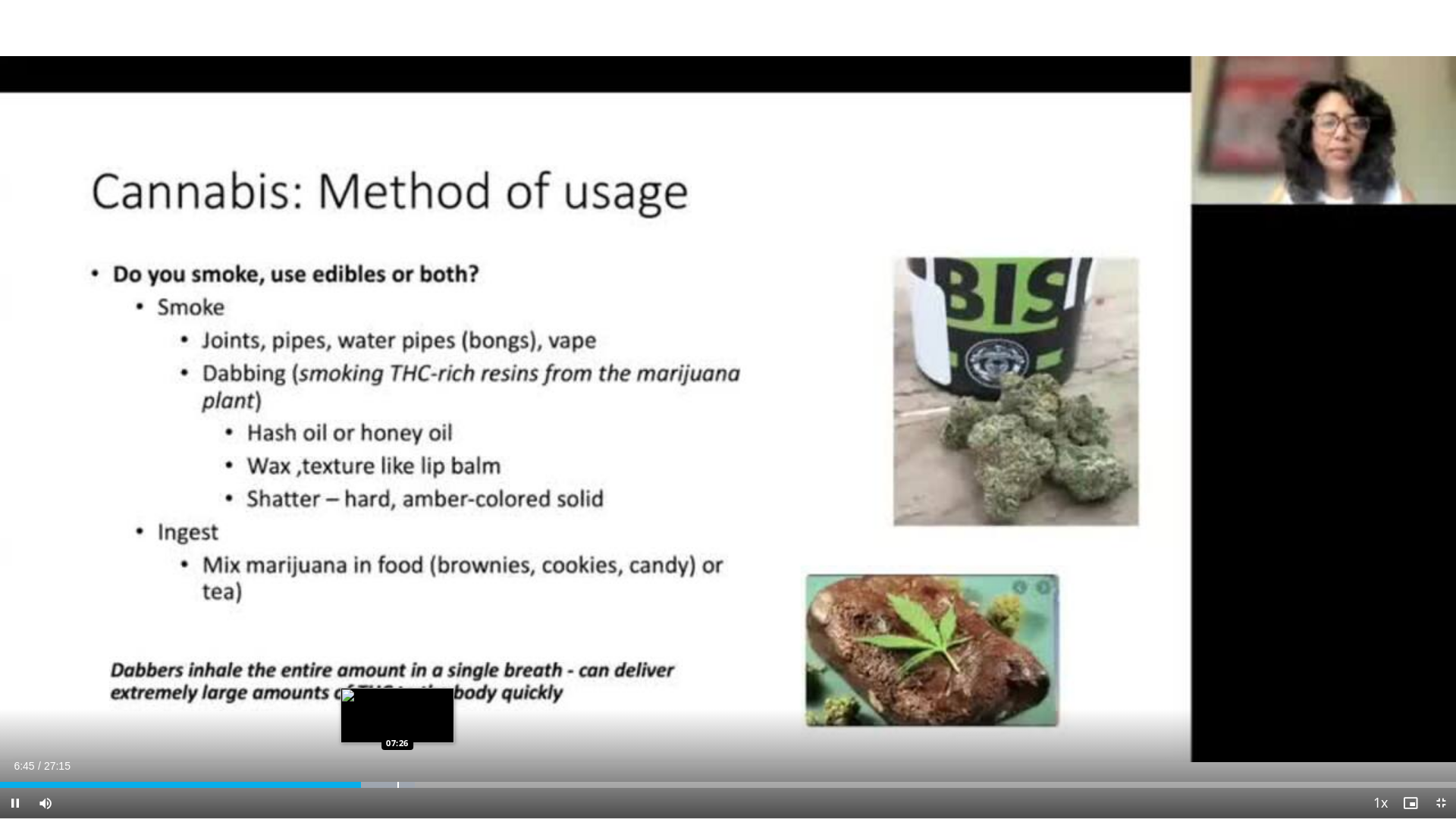 click on "Loaded :  28.51% 06:45 07:26" at bounding box center [728, 780] 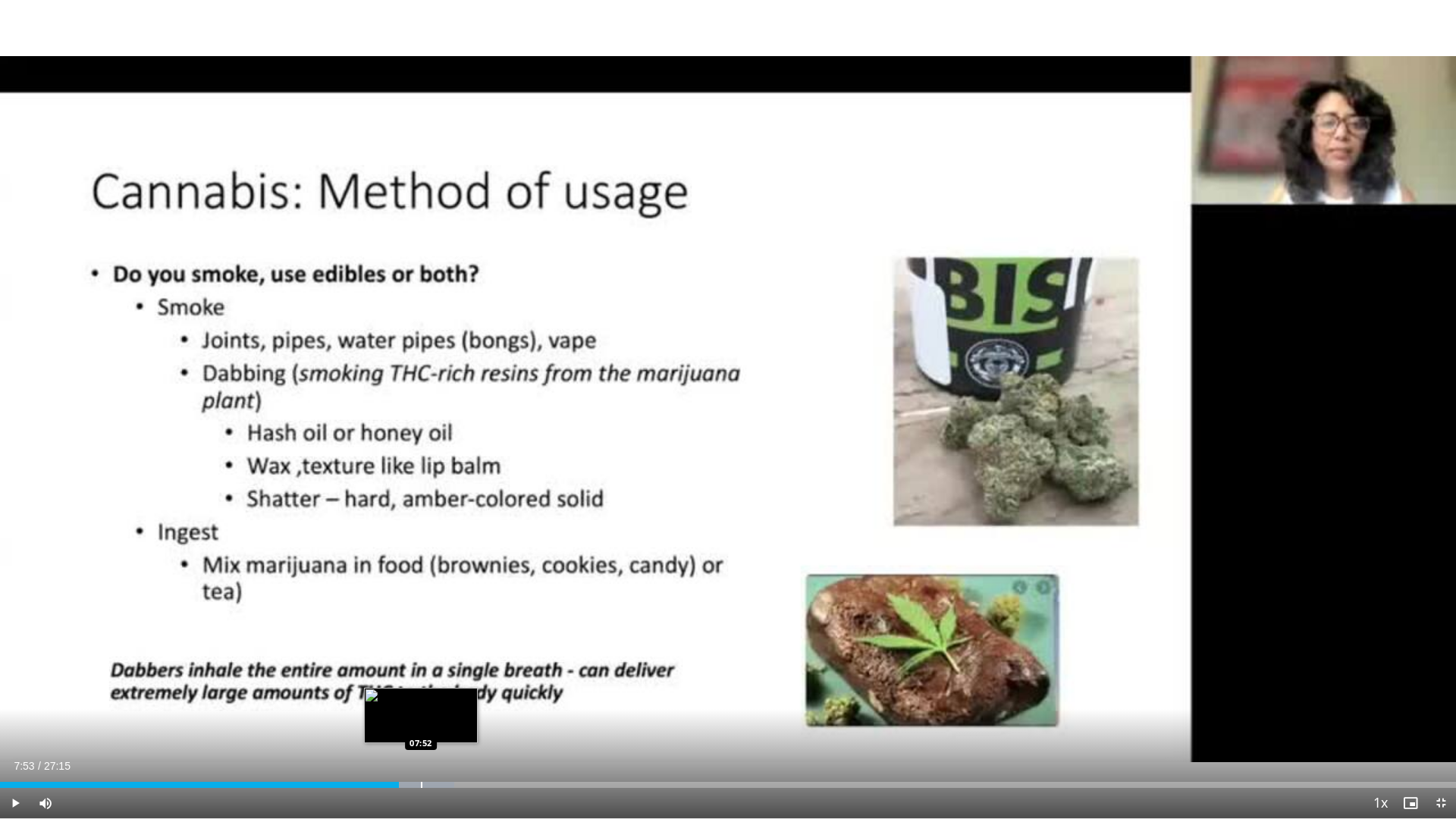 click on "Loaded :  31.19% 07:28 07:52" at bounding box center (728, 780) 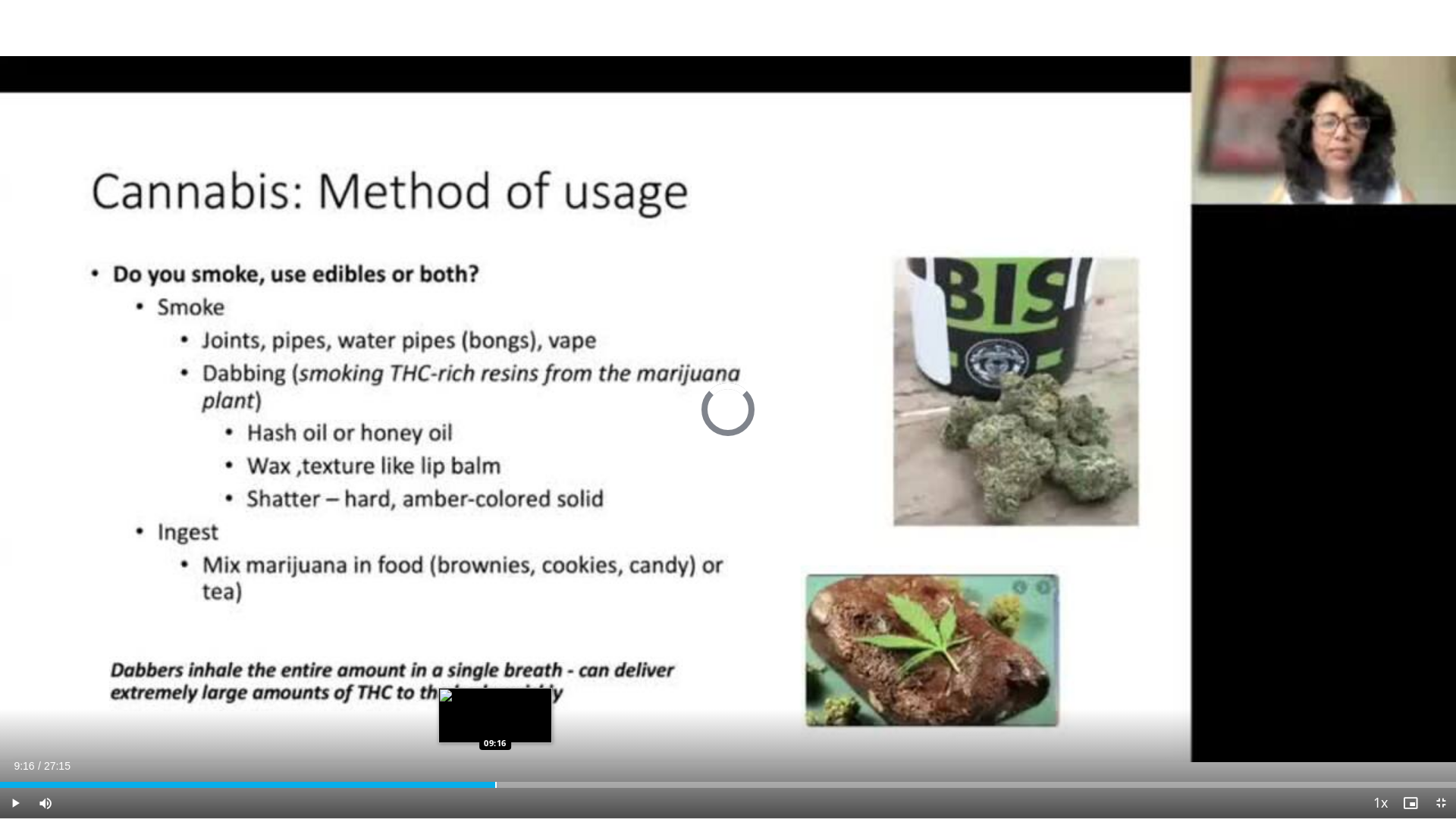 click at bounding box center [496, 785] 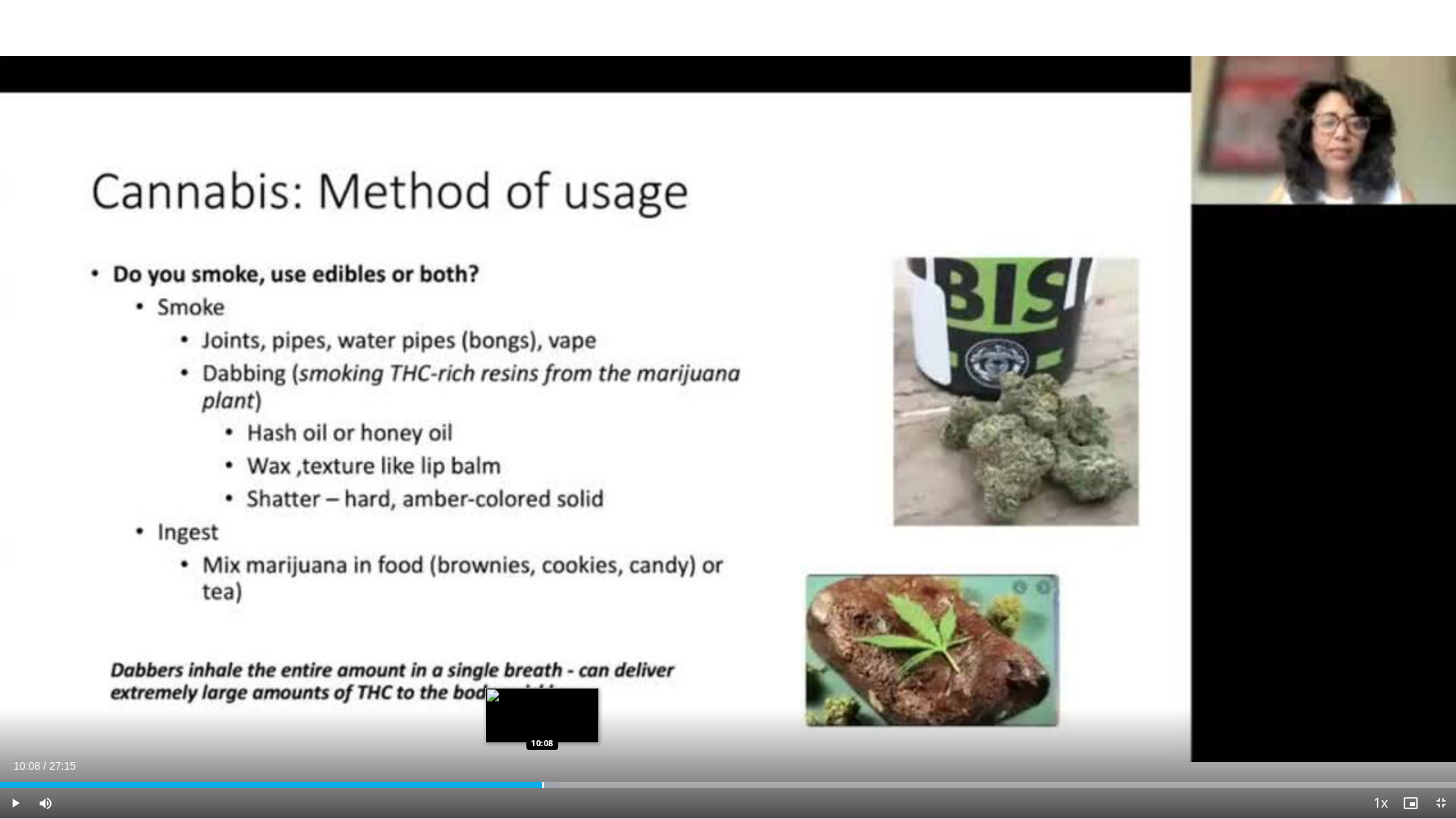 click on "Loaded :  38.21% 10:08 10:08" at bounding box center [728, 780] 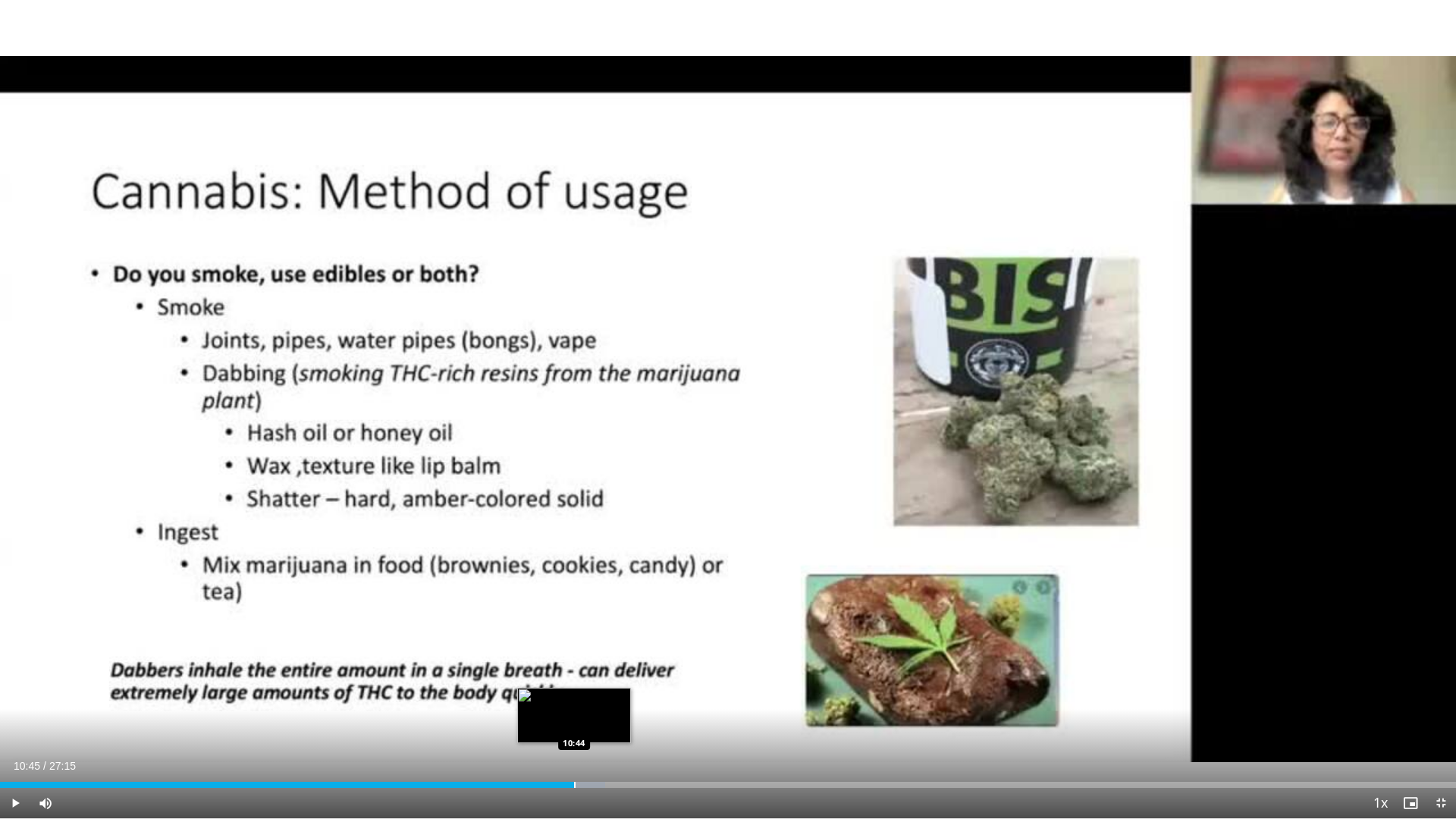 click at bounding box center [575, 785] 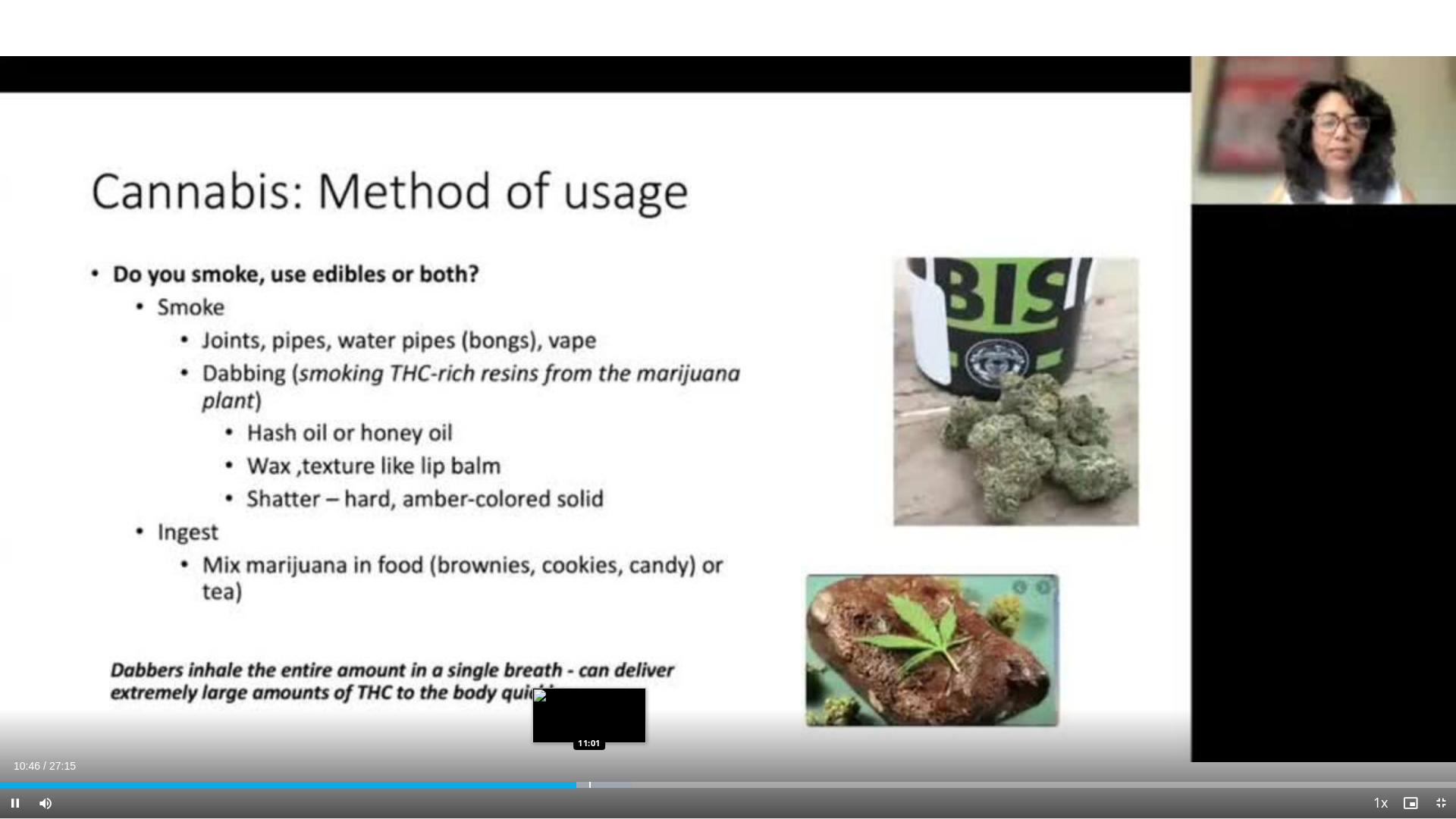 click at bounding box center [590, 785] 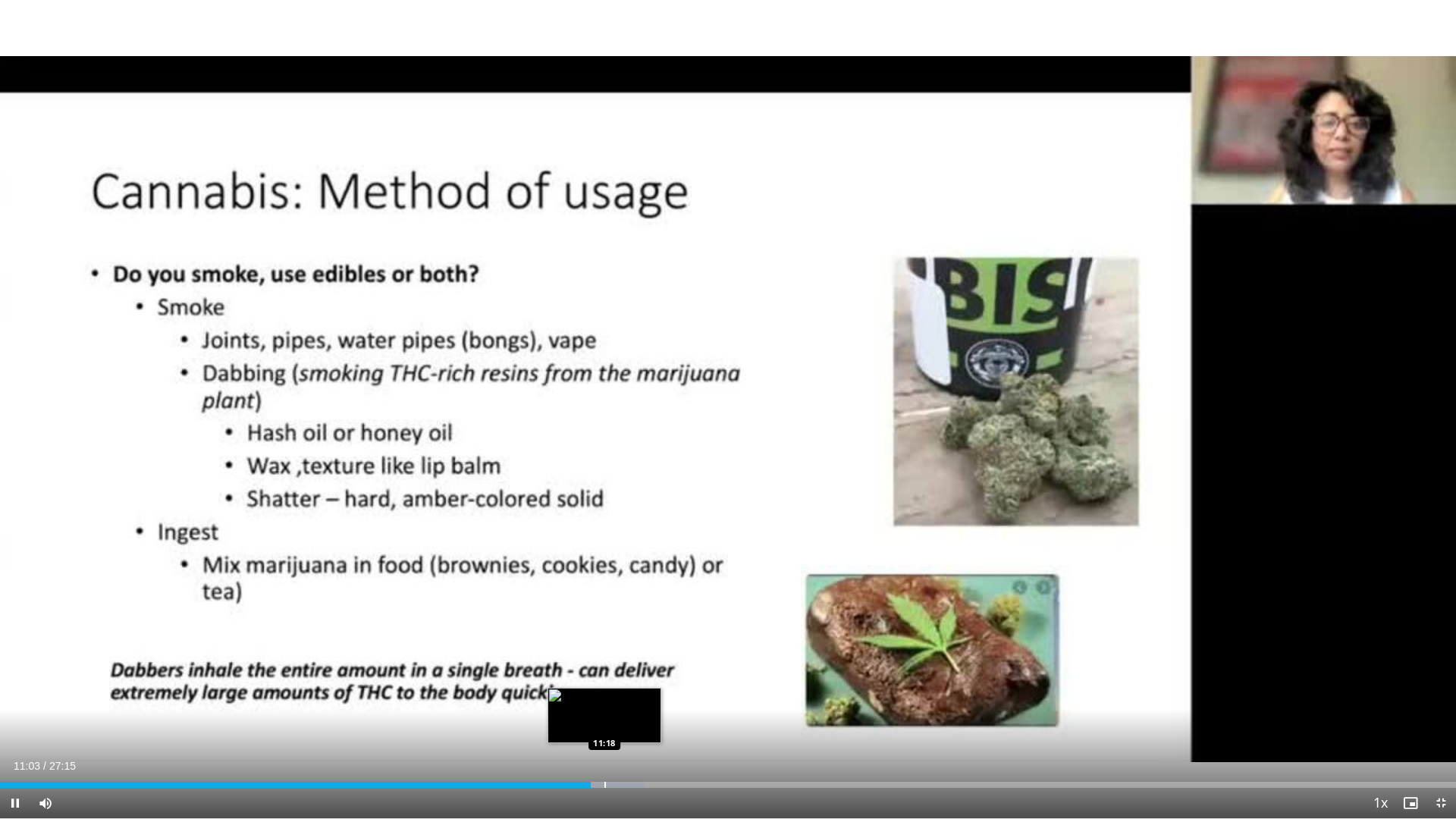 click at bounding box center (605, 785) 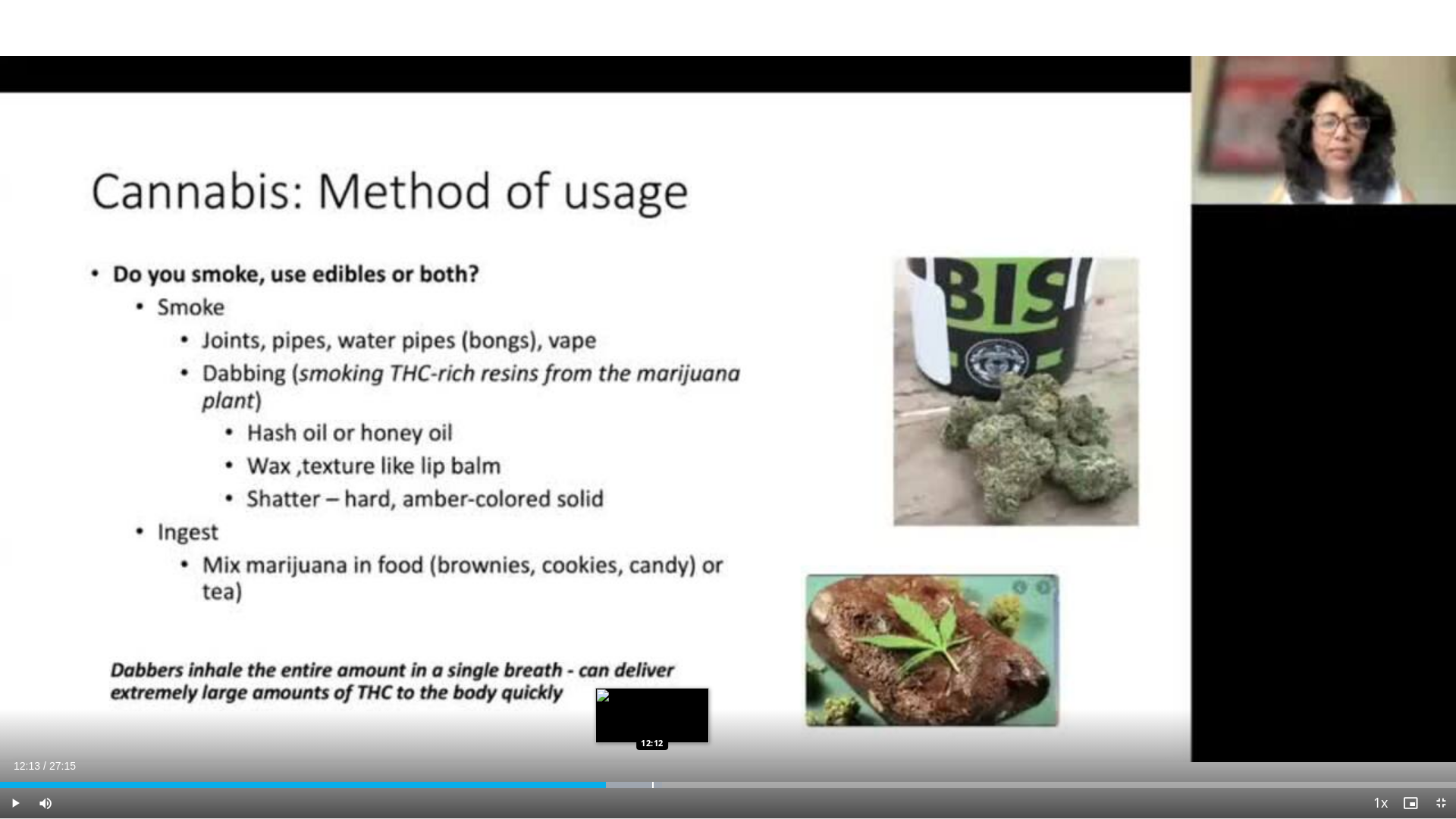 click at bounding box center (653, 785) 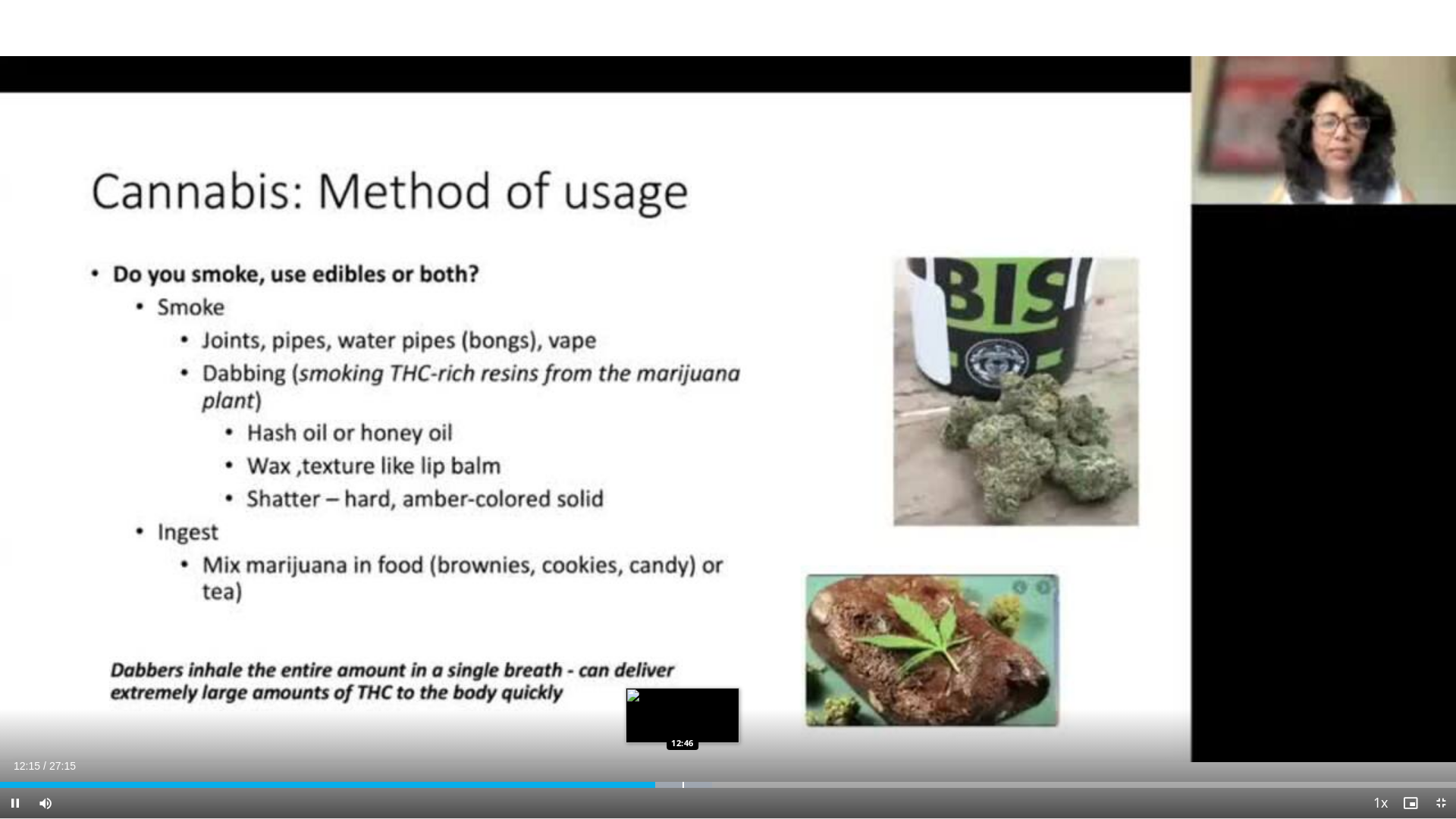 click at bounding box center (683, 785) 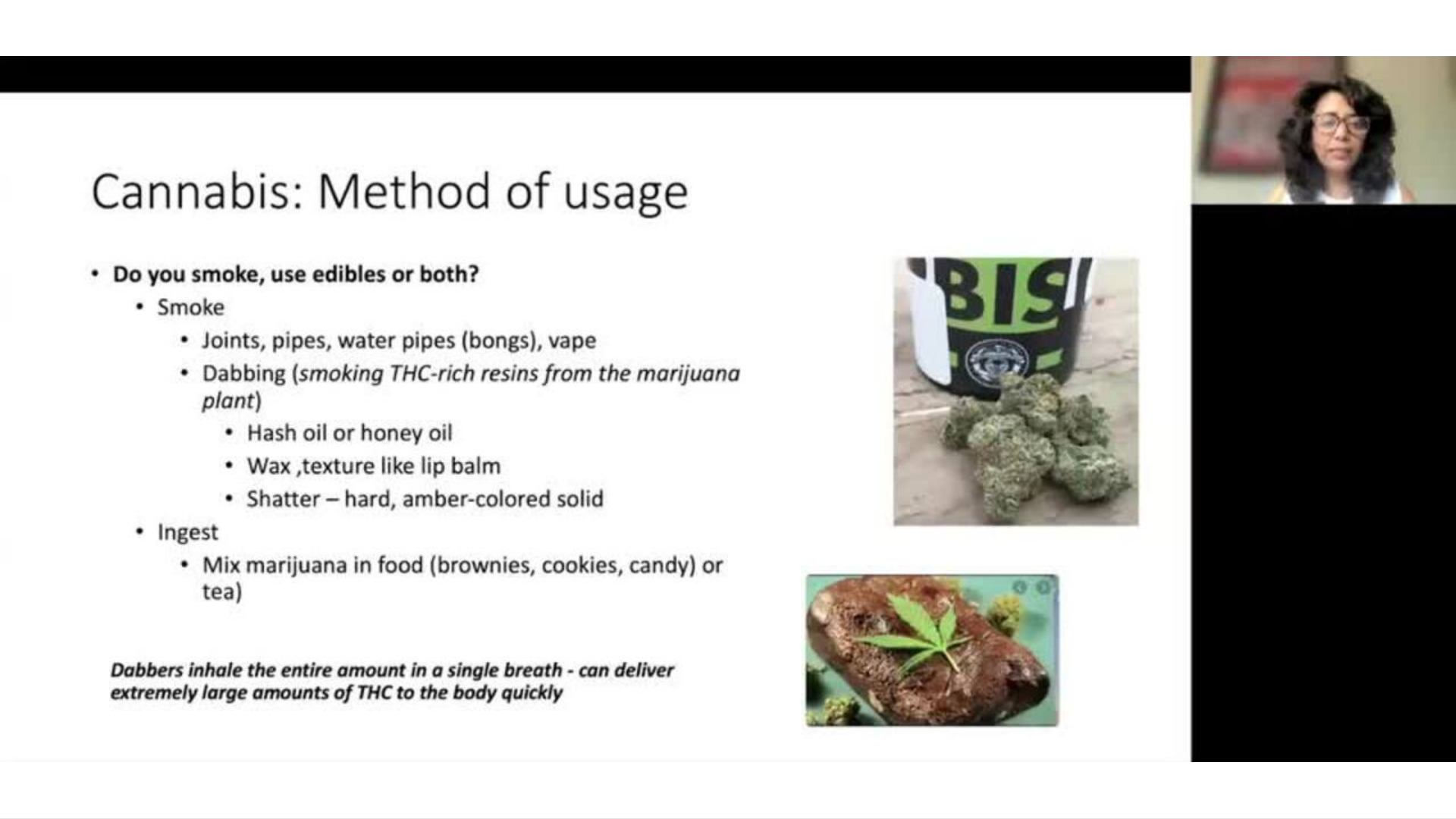 click on "10 seconds
Tap to unmute" at bounding box center [728, 409] 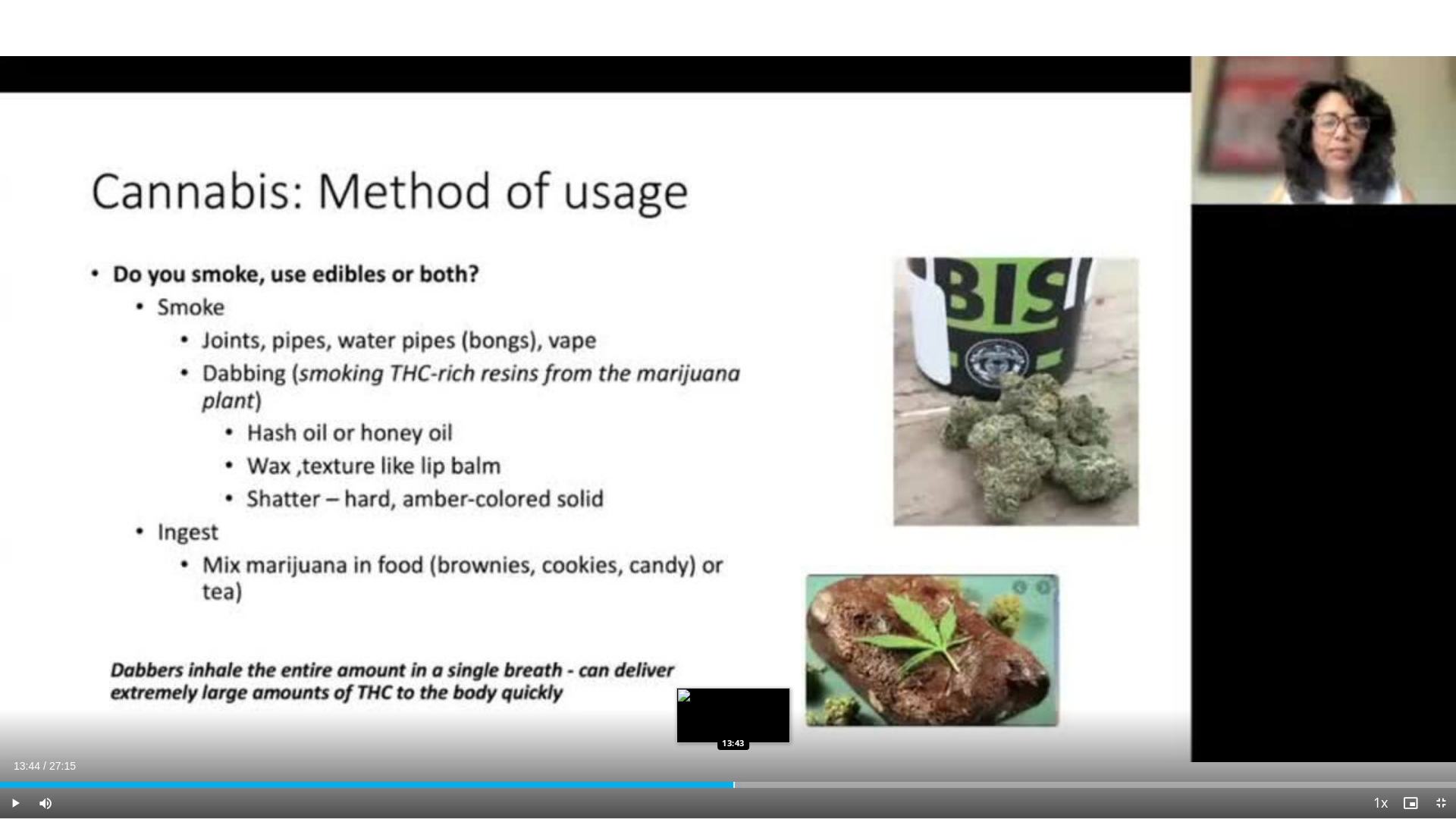 click at bounding box center [734, 785] 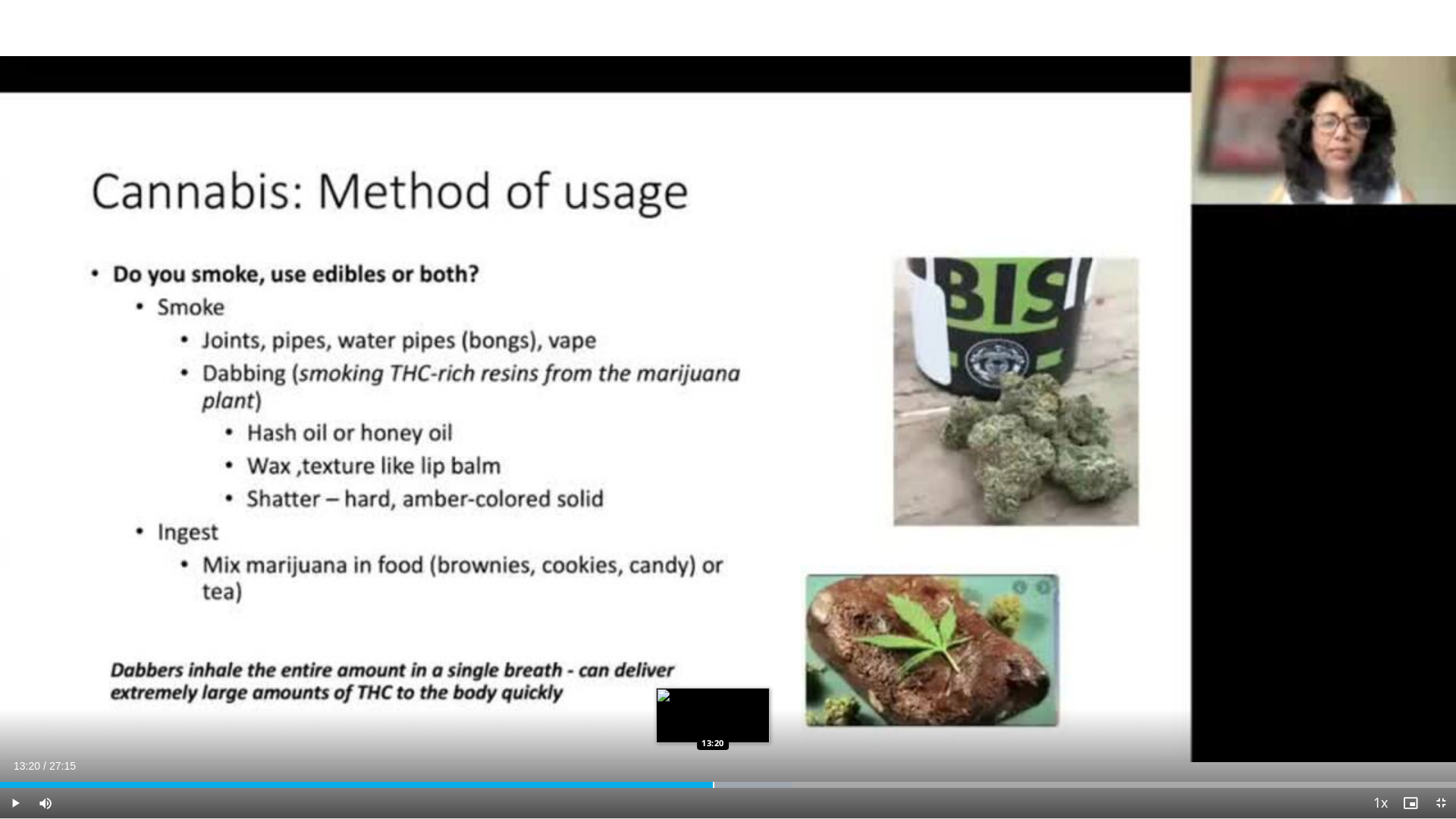 click at bounding box center (714, 785) 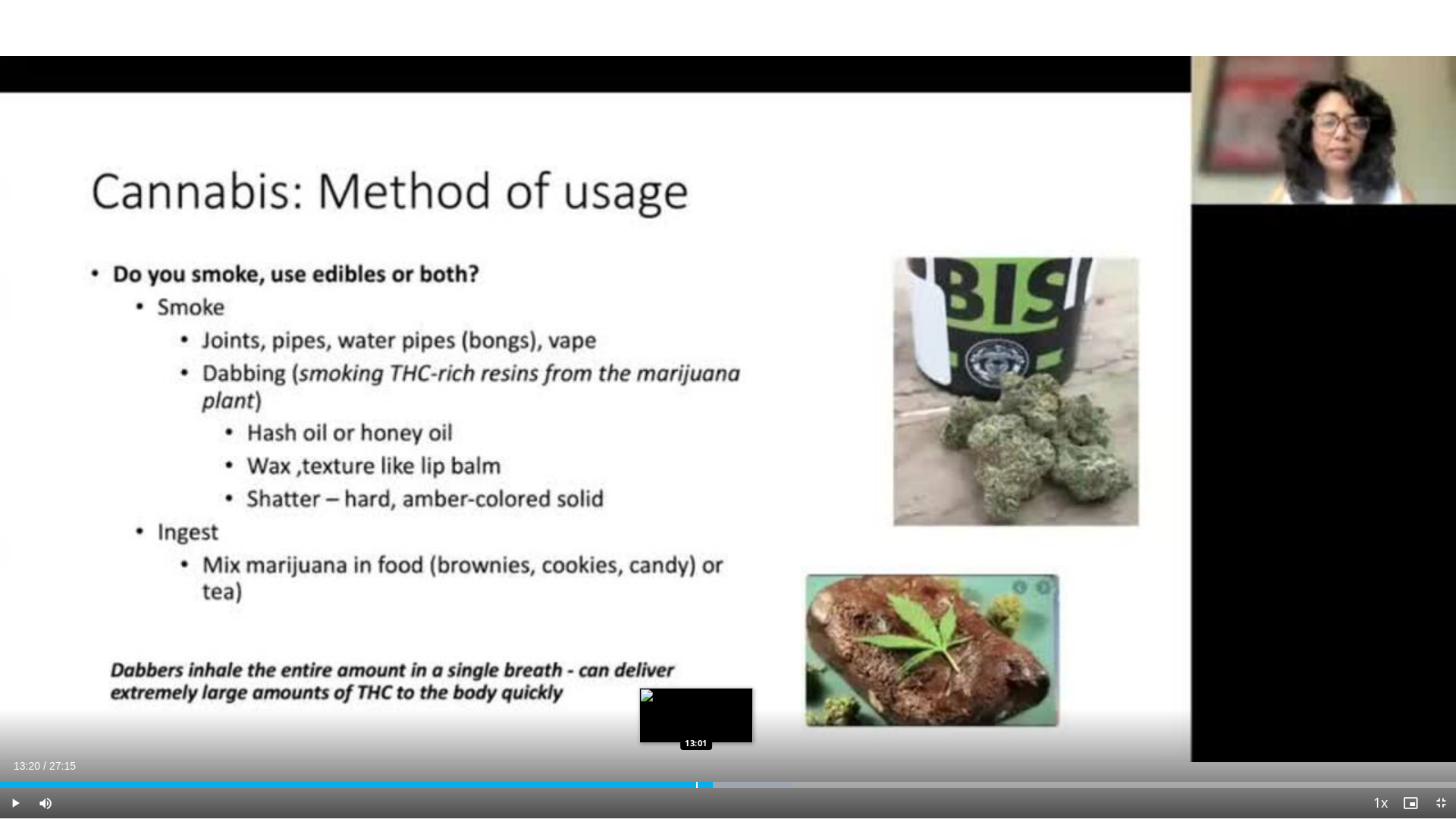 click at bounding box center [697, 785] 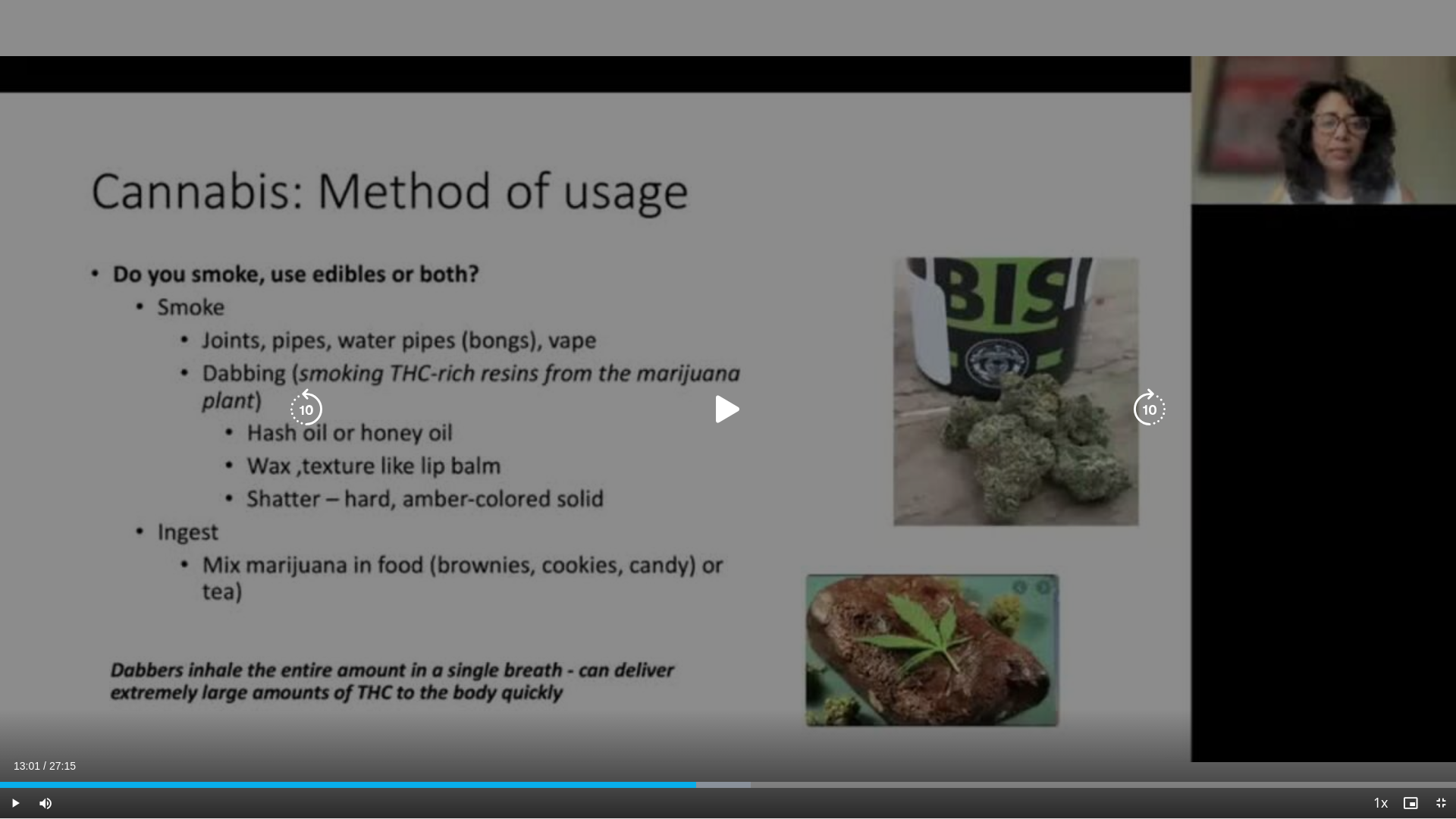 click at bounding box center (728, 410) 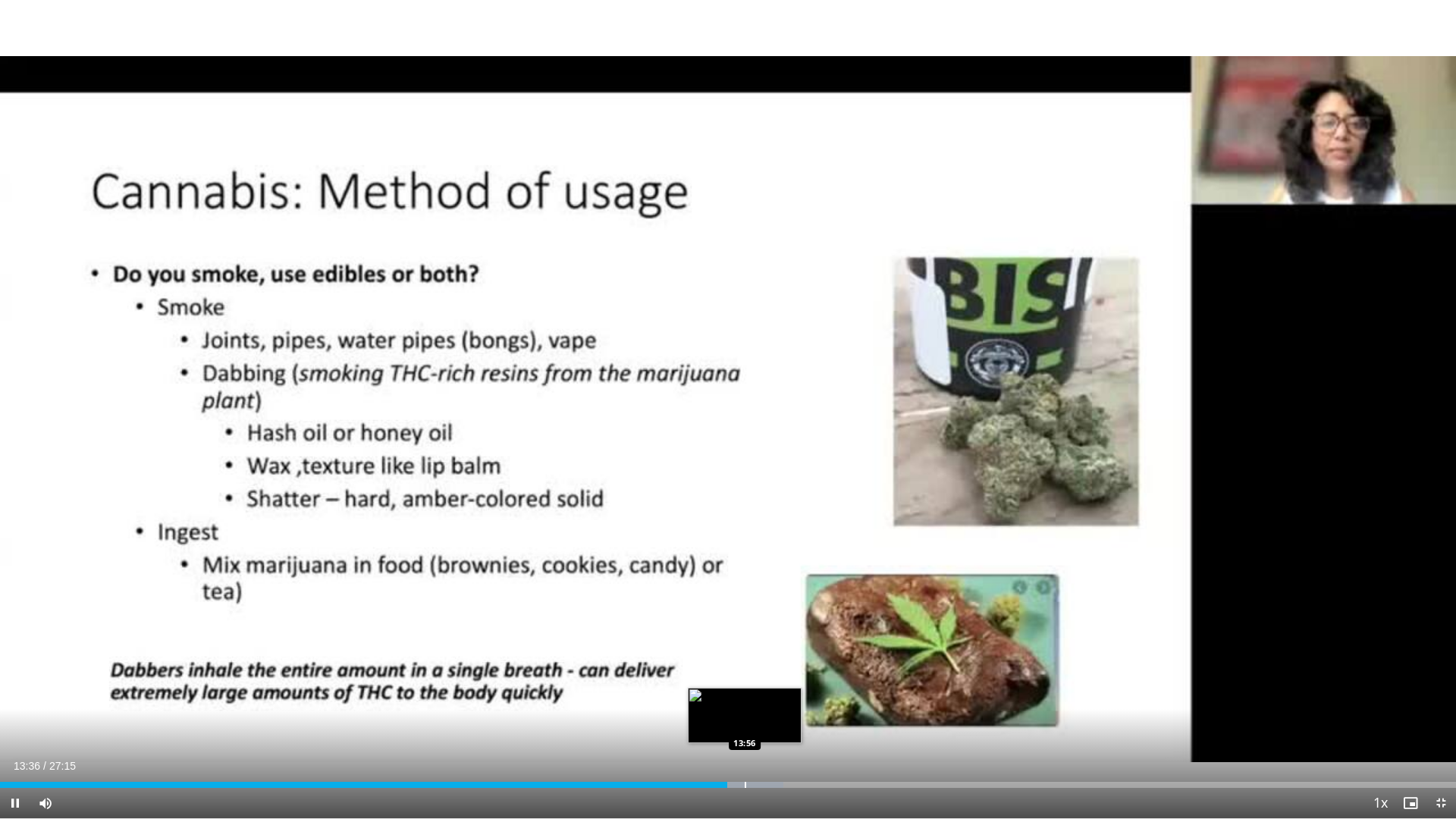 click at bounding box center (745, 785) 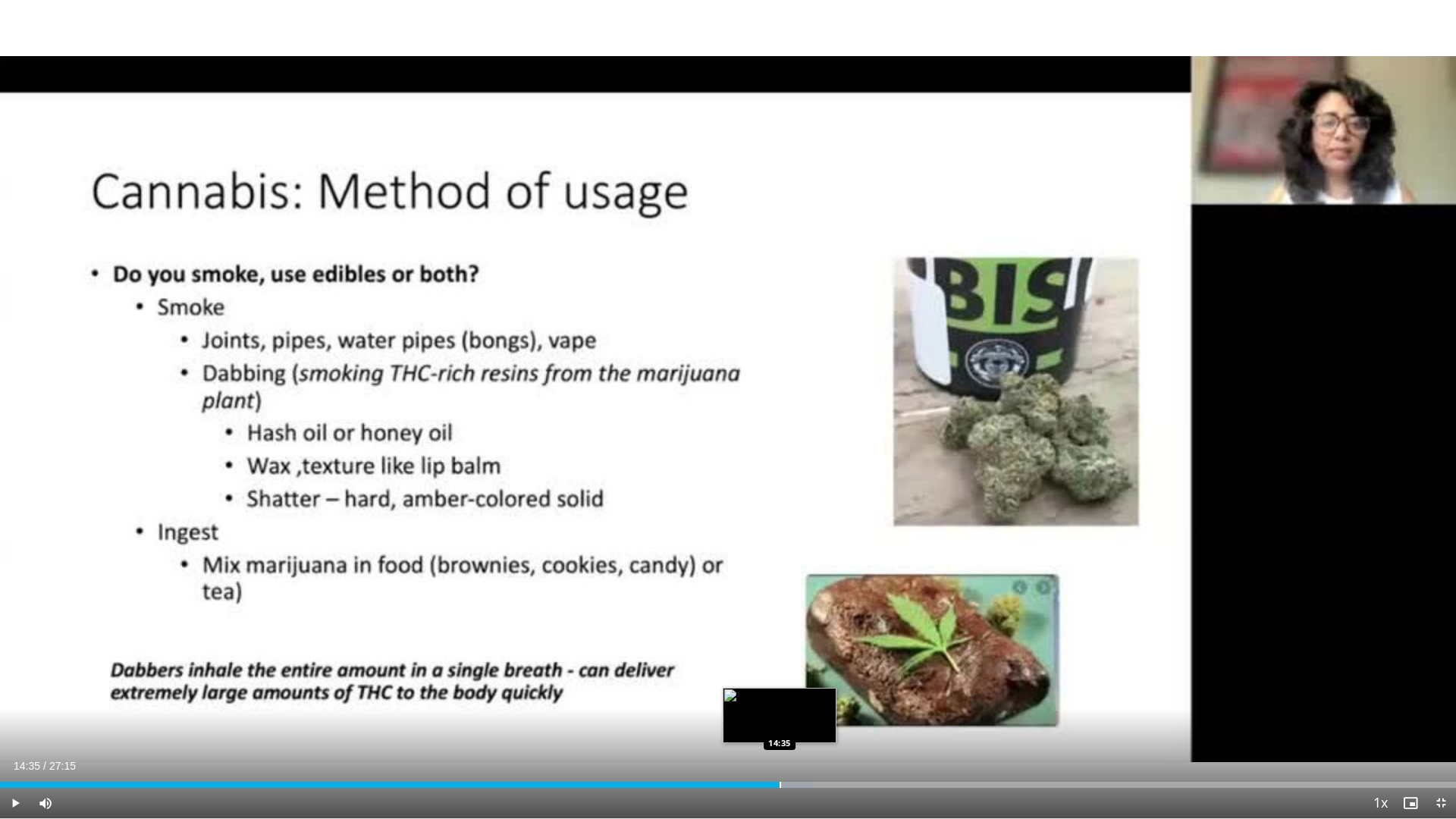 click on "Loaded :  55.81% 14:35 14:35" at bounding box center (728, 780) 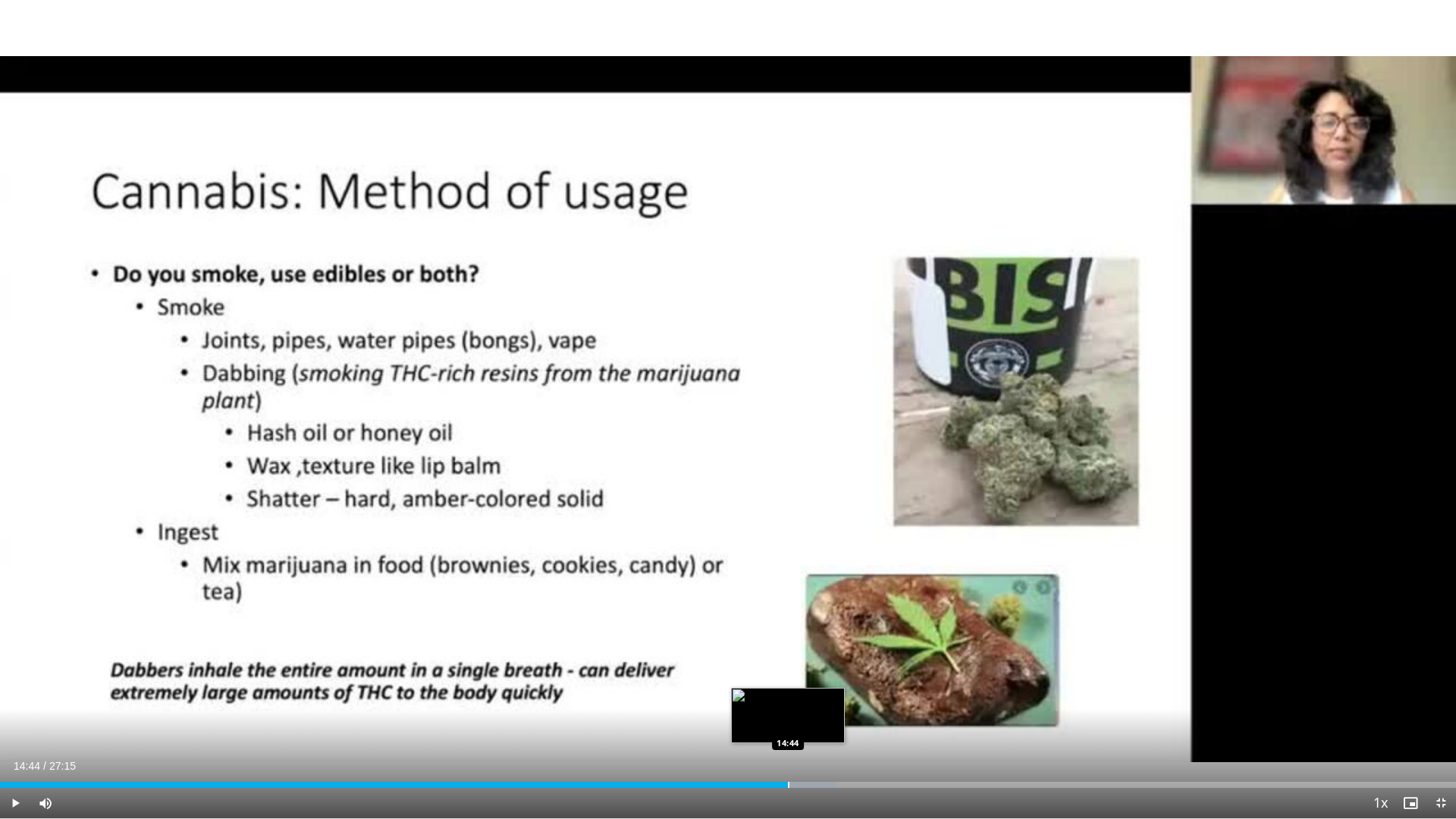 click on "Loaded :  57.48% 14:44 14:44" at bounding box center [728, 780] 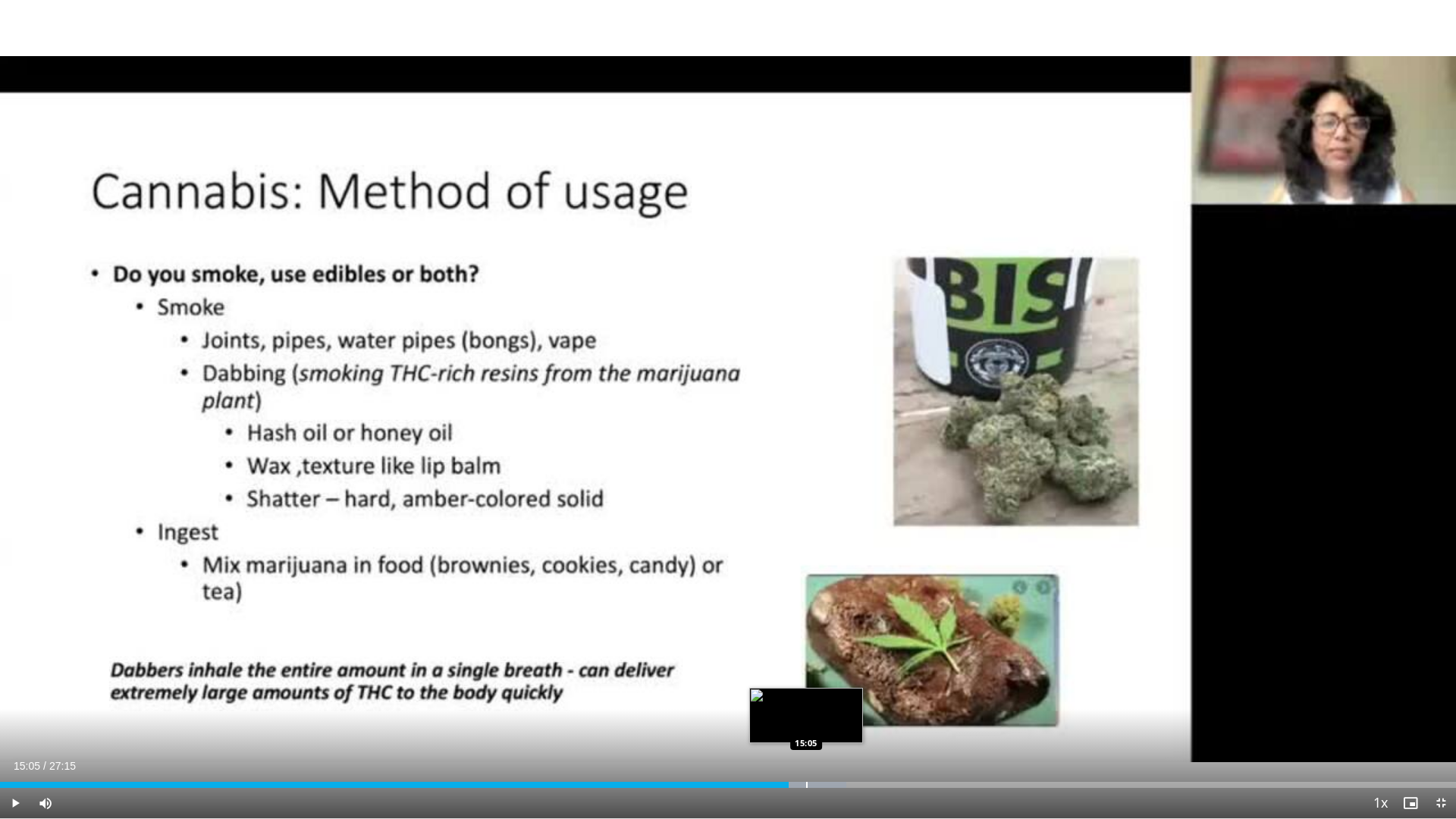 click on "Loaded :  58.10% 14:45 15:05" at bounding box center [728, 780] 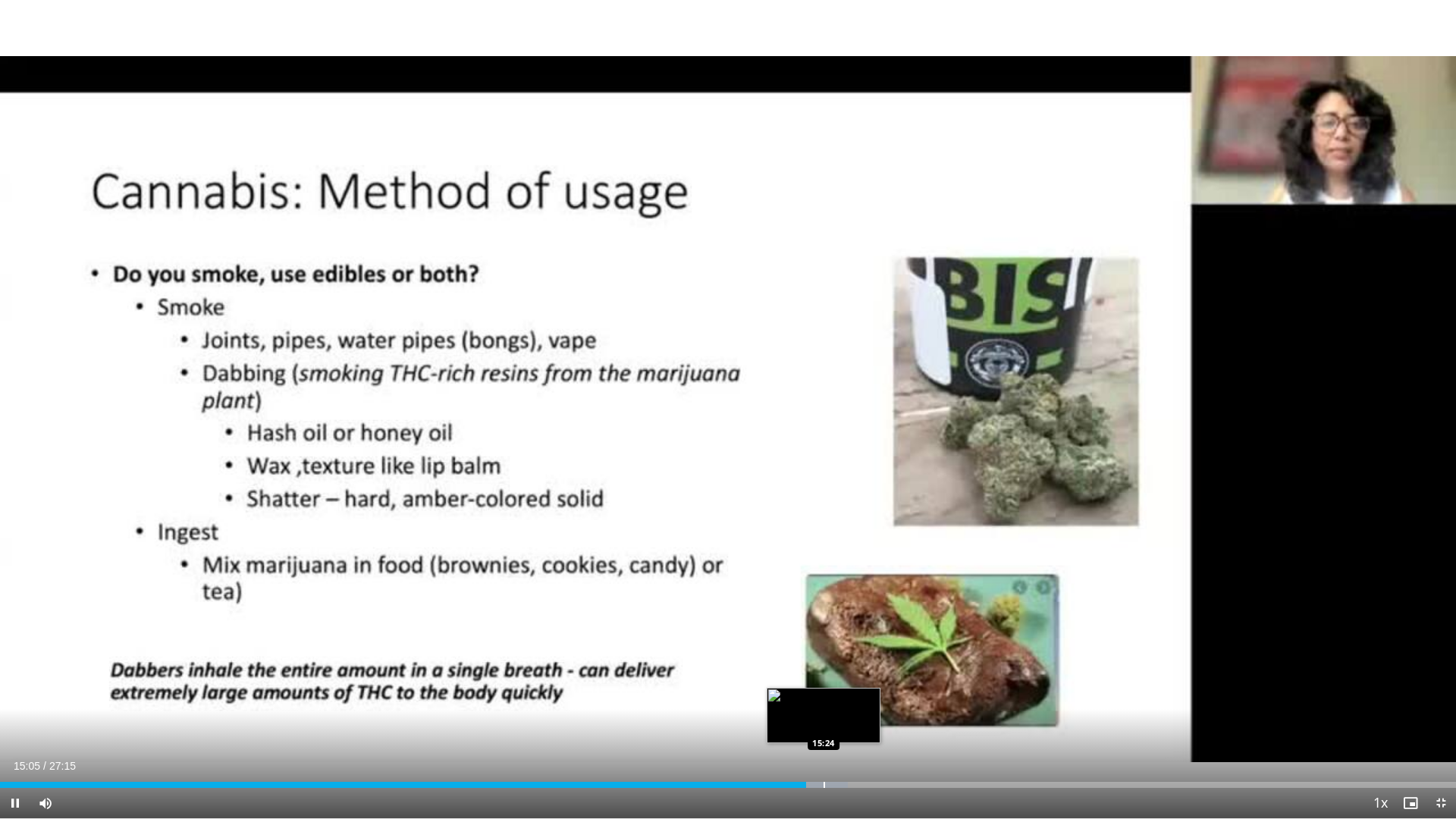 click on "Loaded :  58.23% 15:05 15:24" at bounding box center [728, 785] 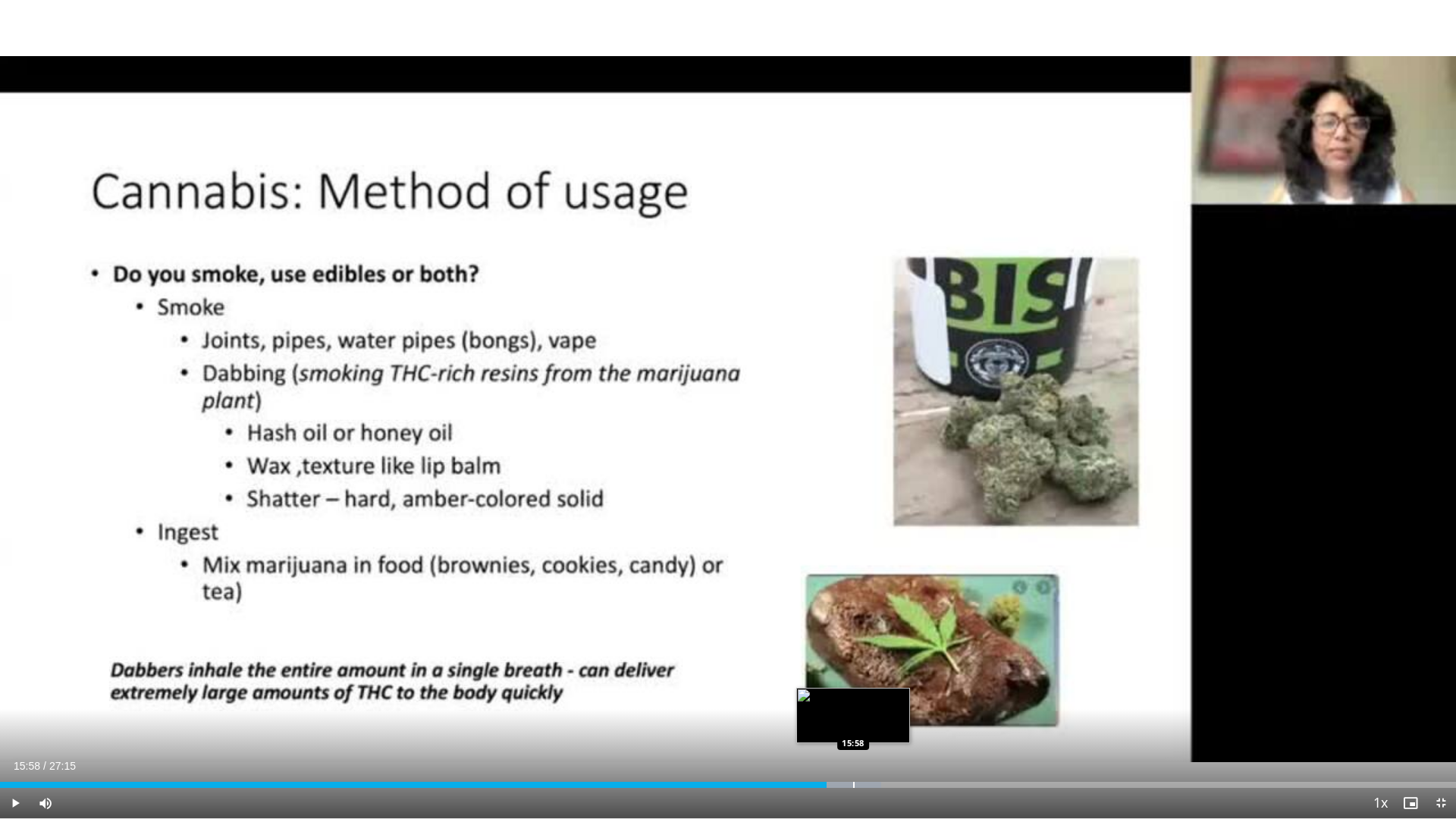 click at bounding box center [854, 785] 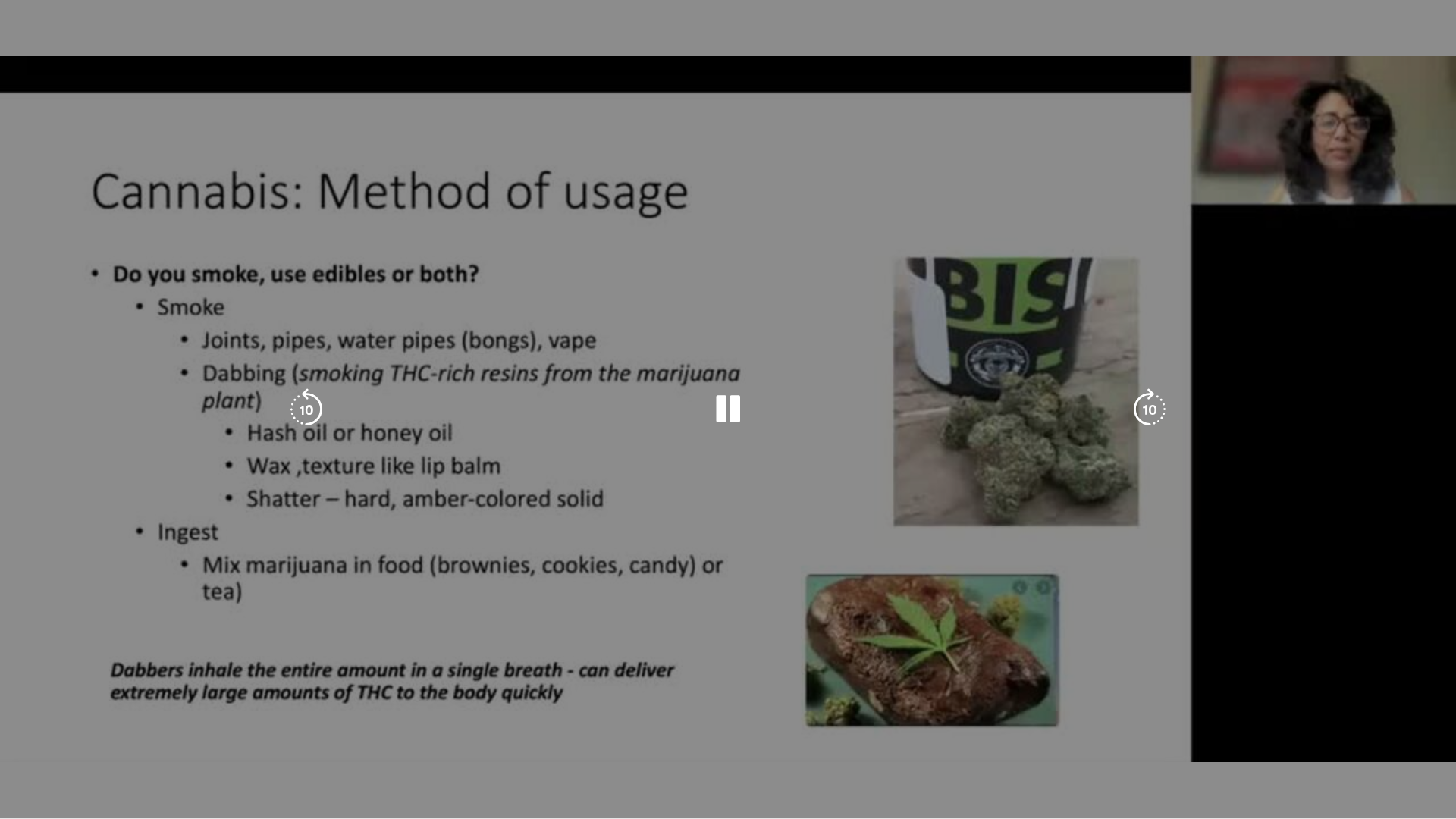 click on "**********" at bounding box center [728, 410] 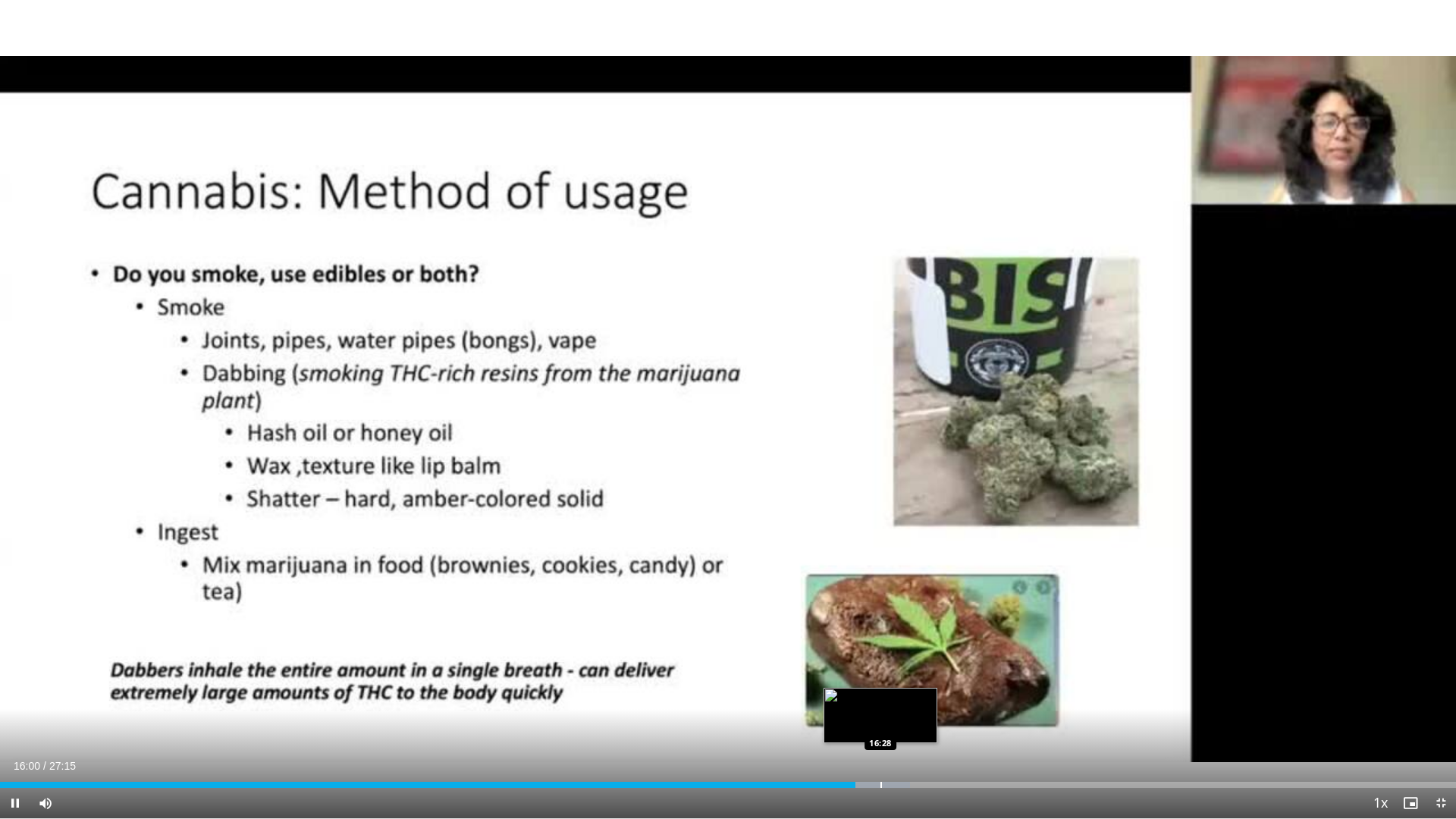 click at bounding box center (881, 785) 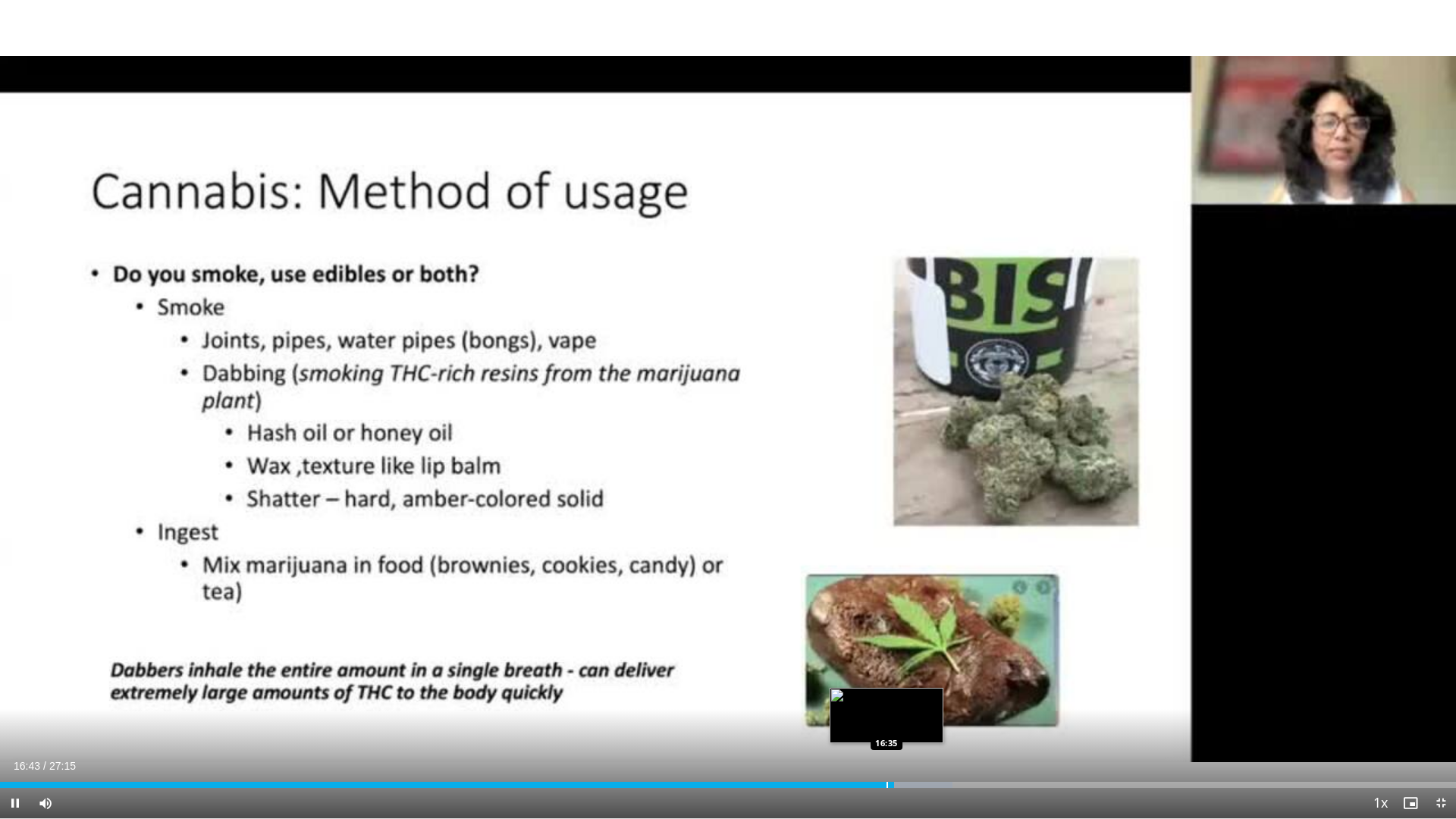 click on "Loaded :  65.43% 16:43 16:35" at bounding box center [728, 780] 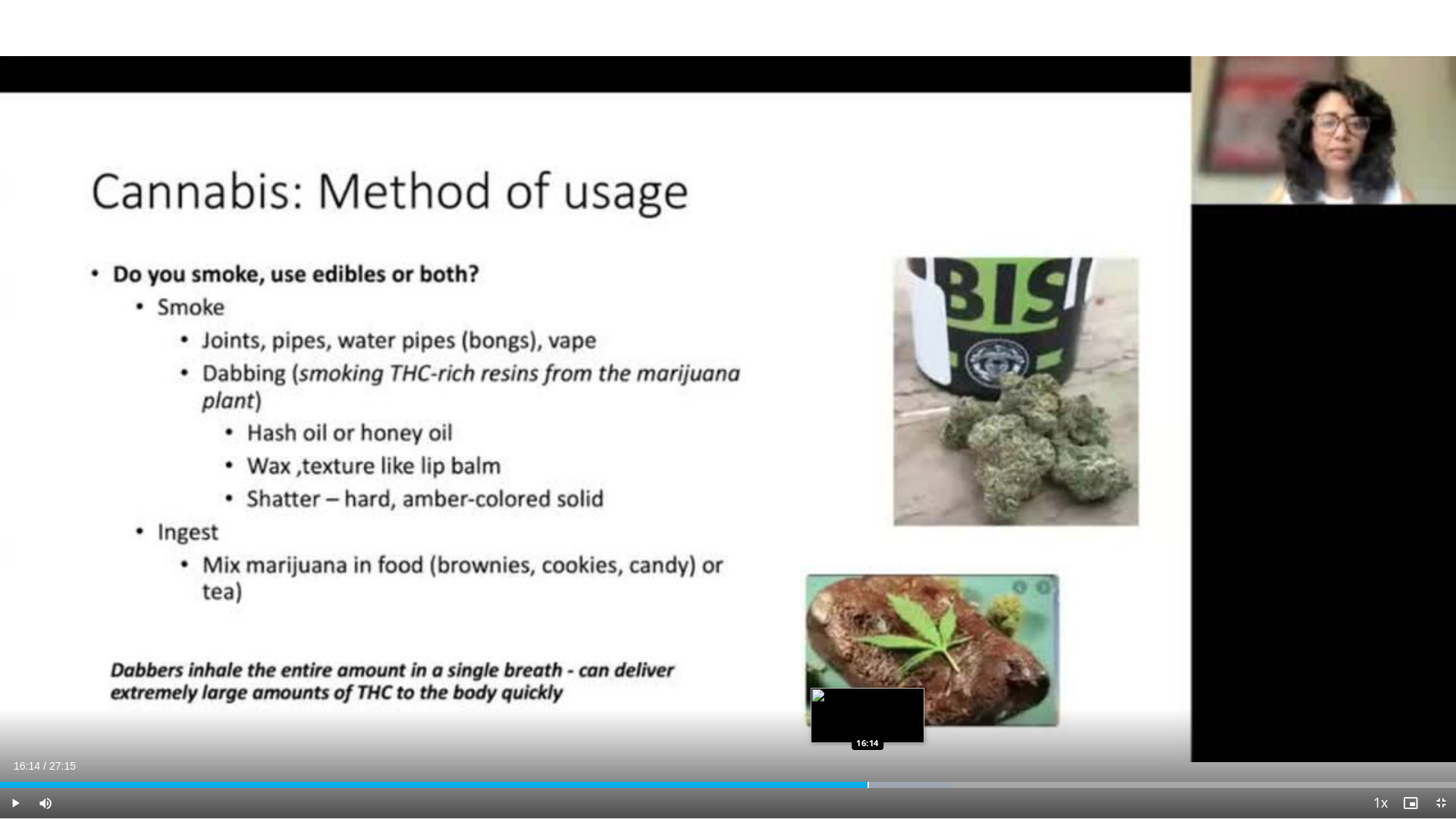 click on "Loaded :  65.43% 16:14 16:14" at bounding box center (728, 780) 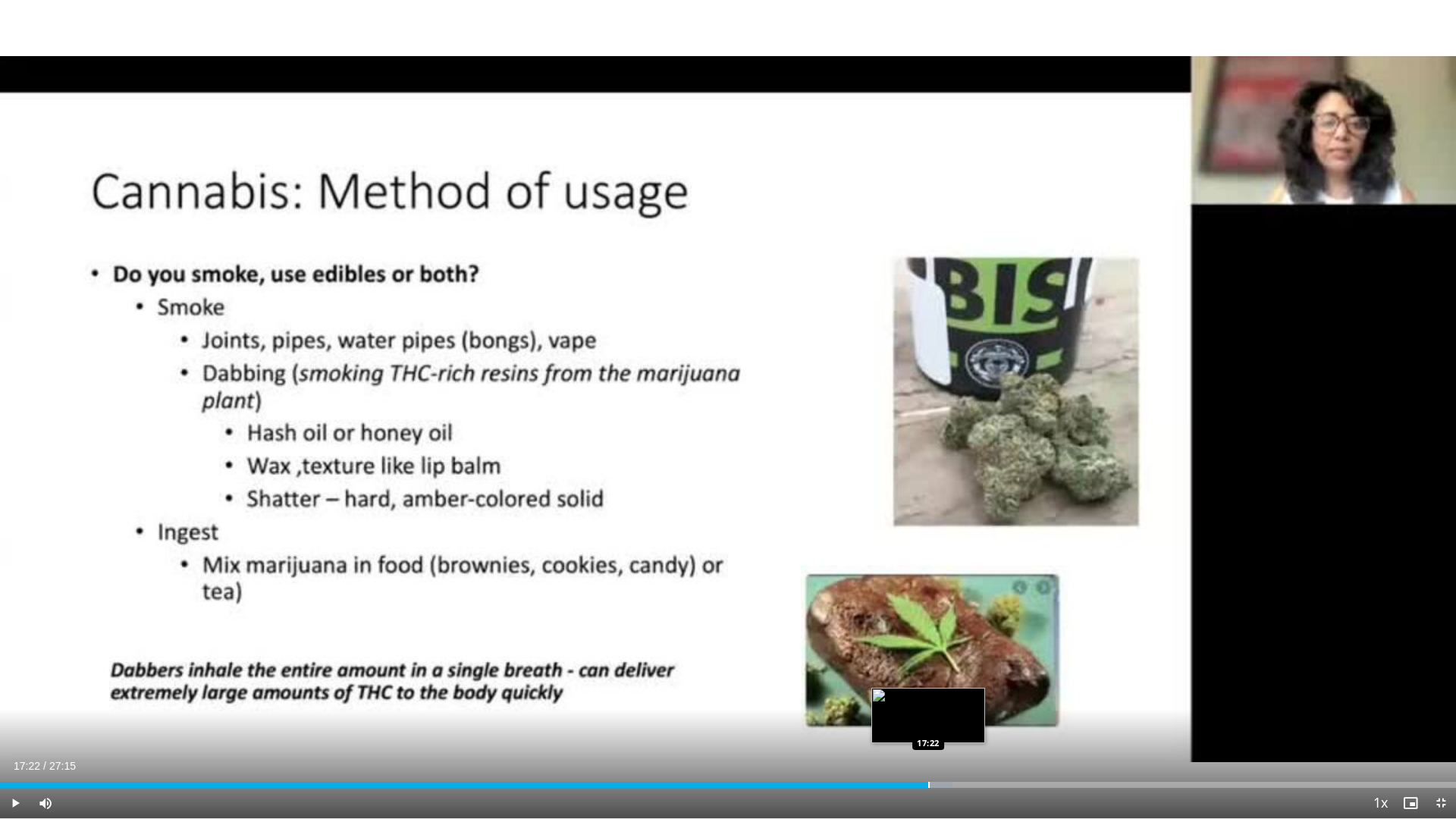 click on "Loaded :  65.43% 17:22 17:22" at bounding box center [728, 780] 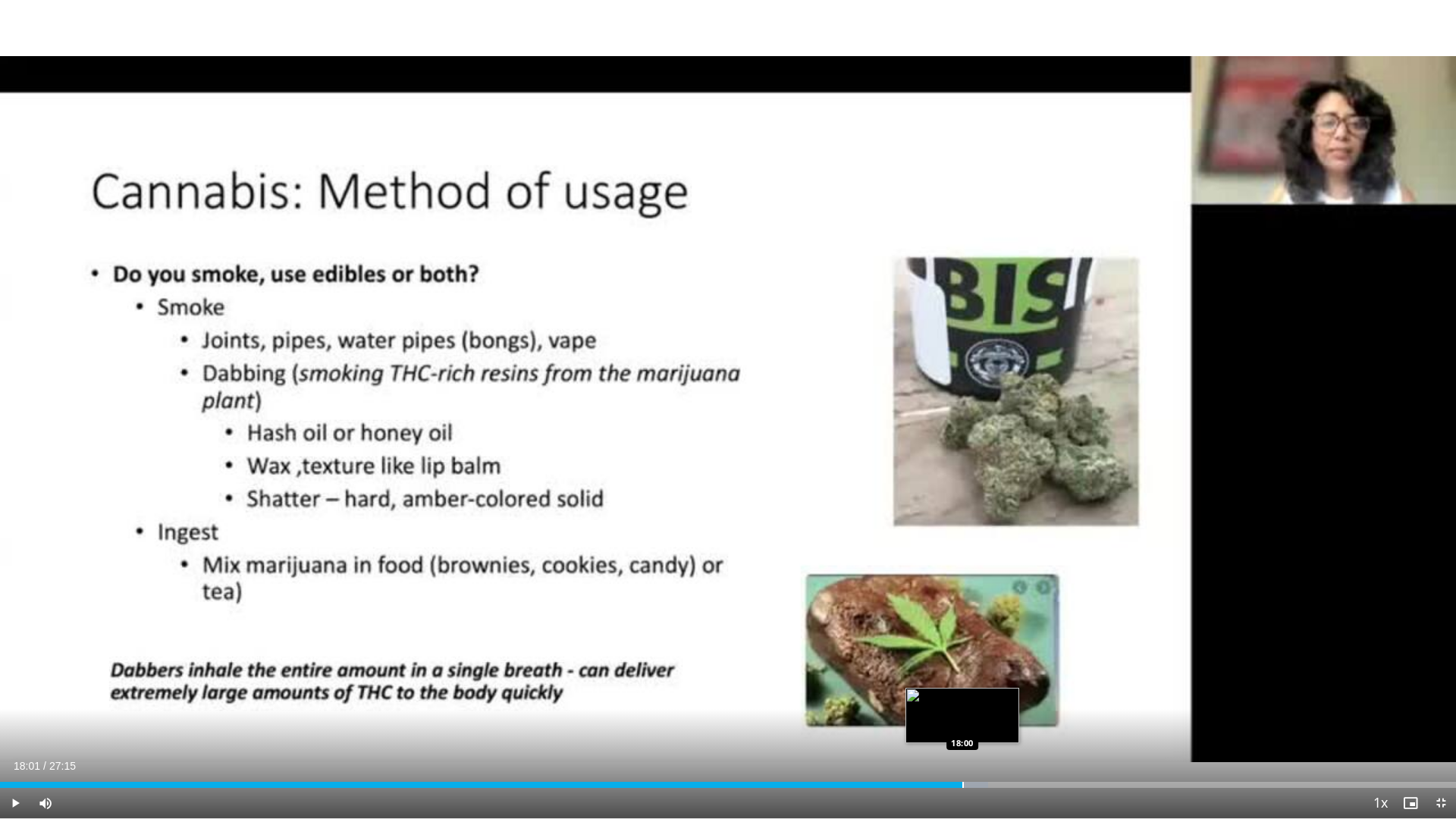 click at bounding box center (963, 785) 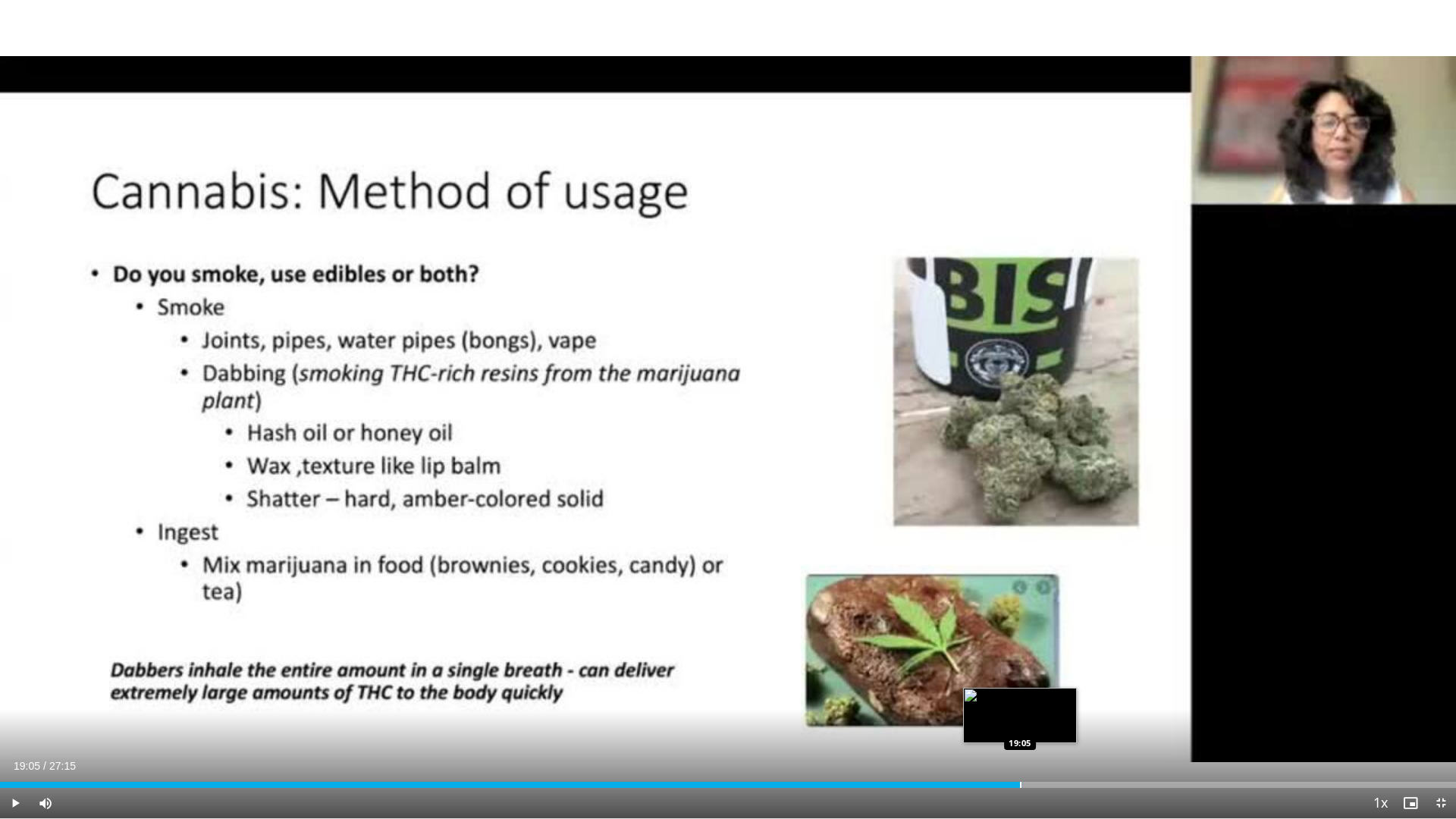 click at bounding box center (1021, 785) 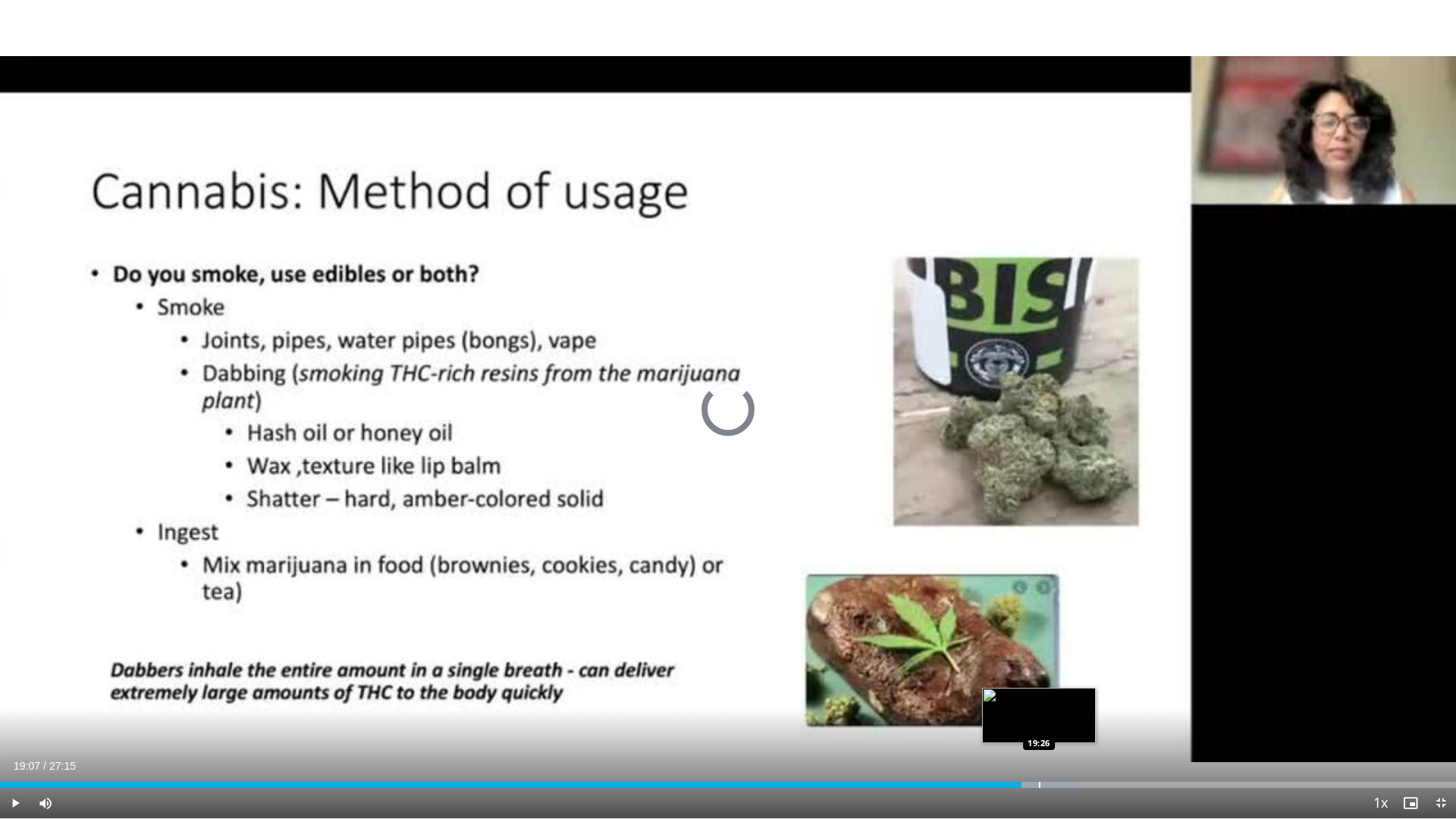 click at bounding box center [1040, 785] 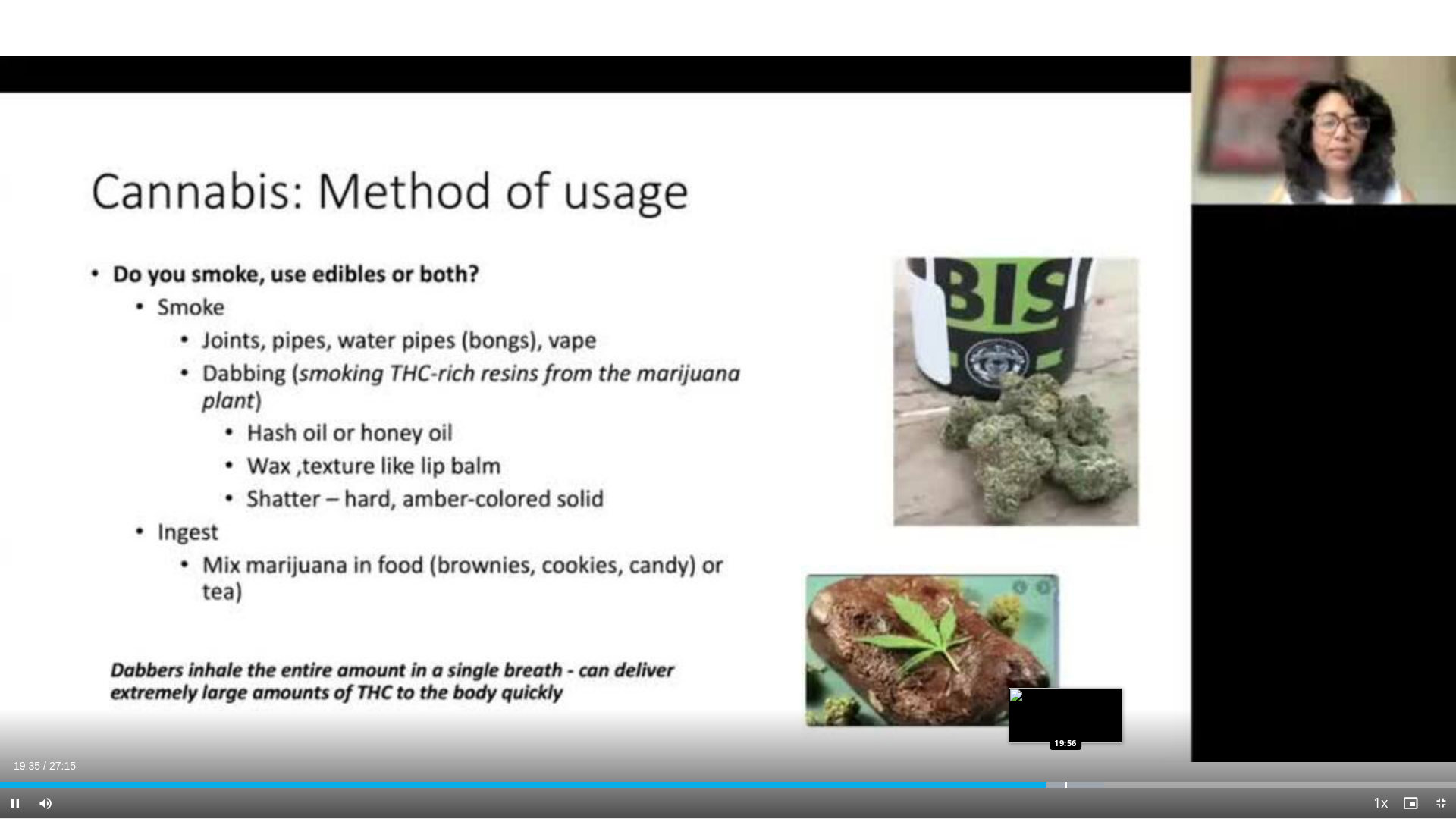 click at bounding box center (1066, 785) 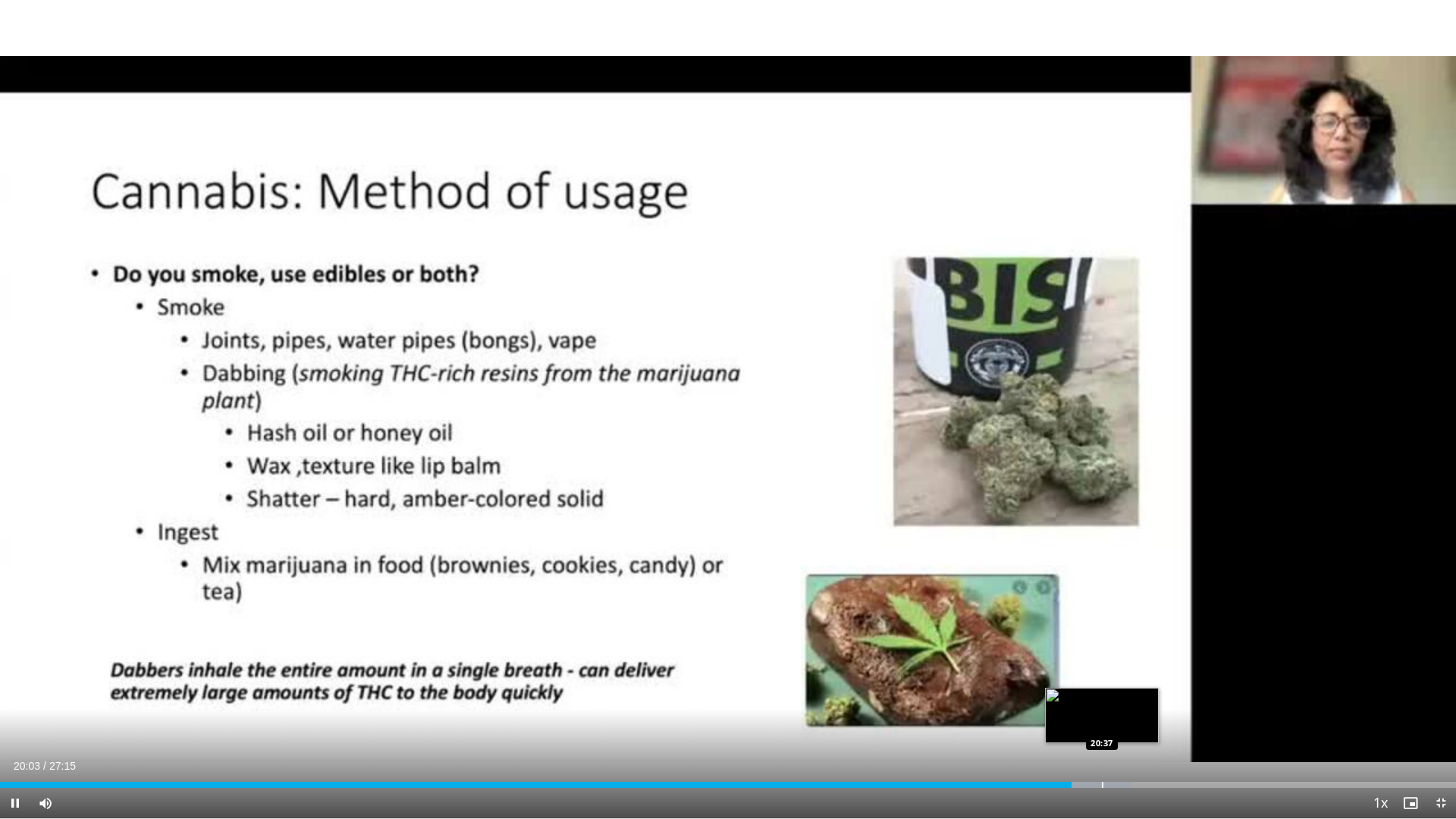 click on "**********" at bounding box center [728, 410] 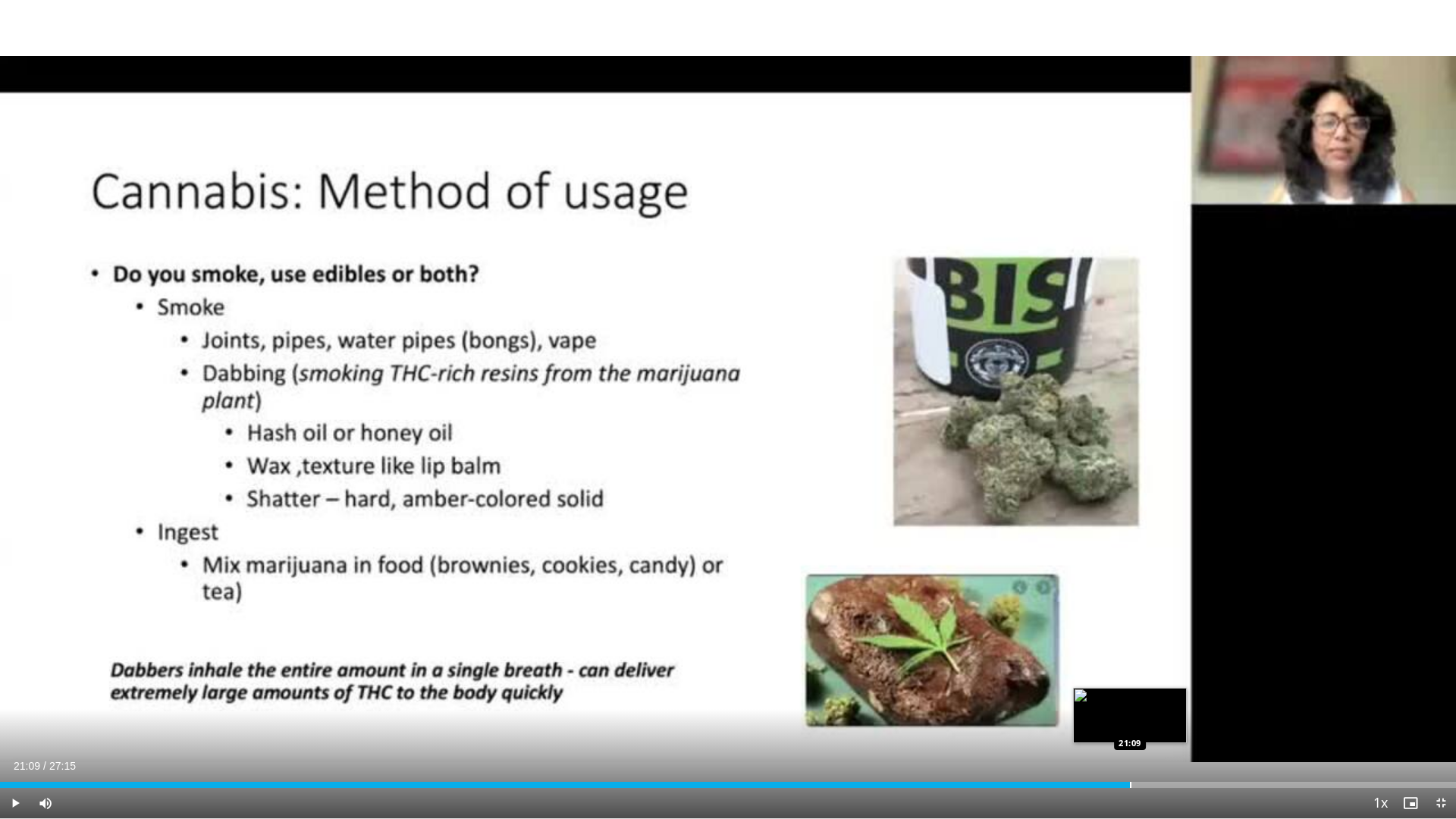 click at bounding box center (1131, 785) 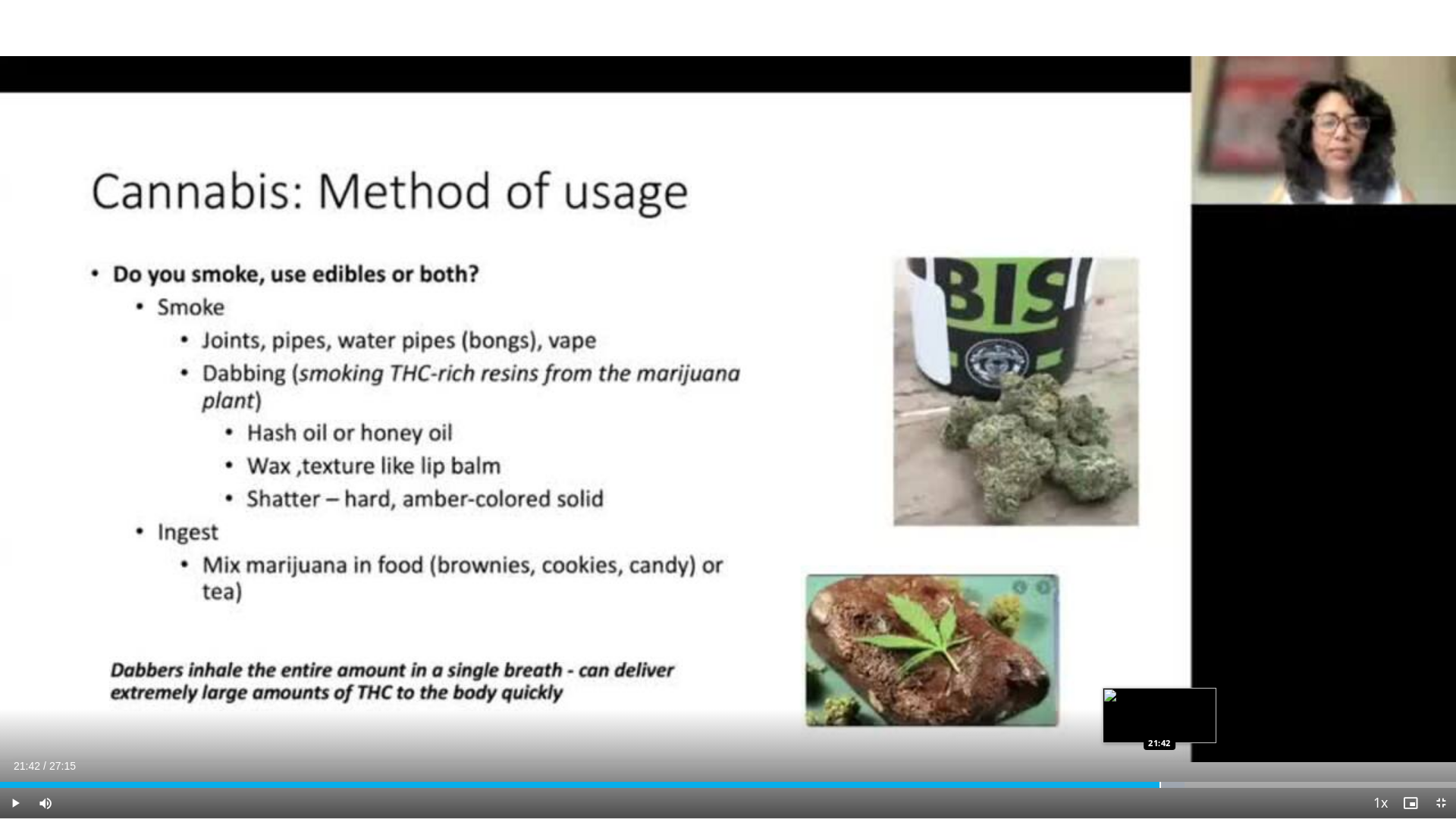 click at bounding box center (1160, 785) 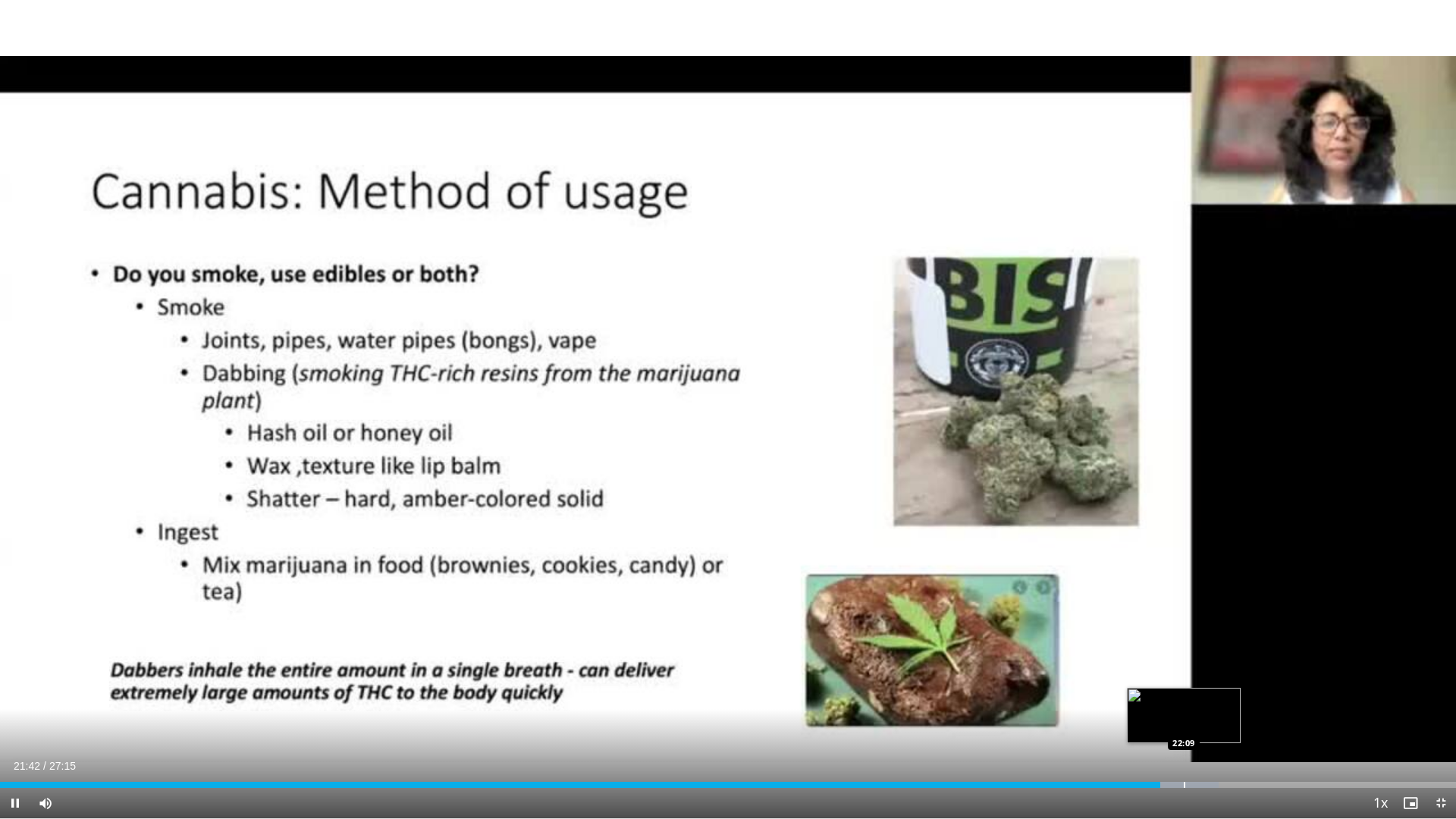 click at bounding box center [1185, 785] 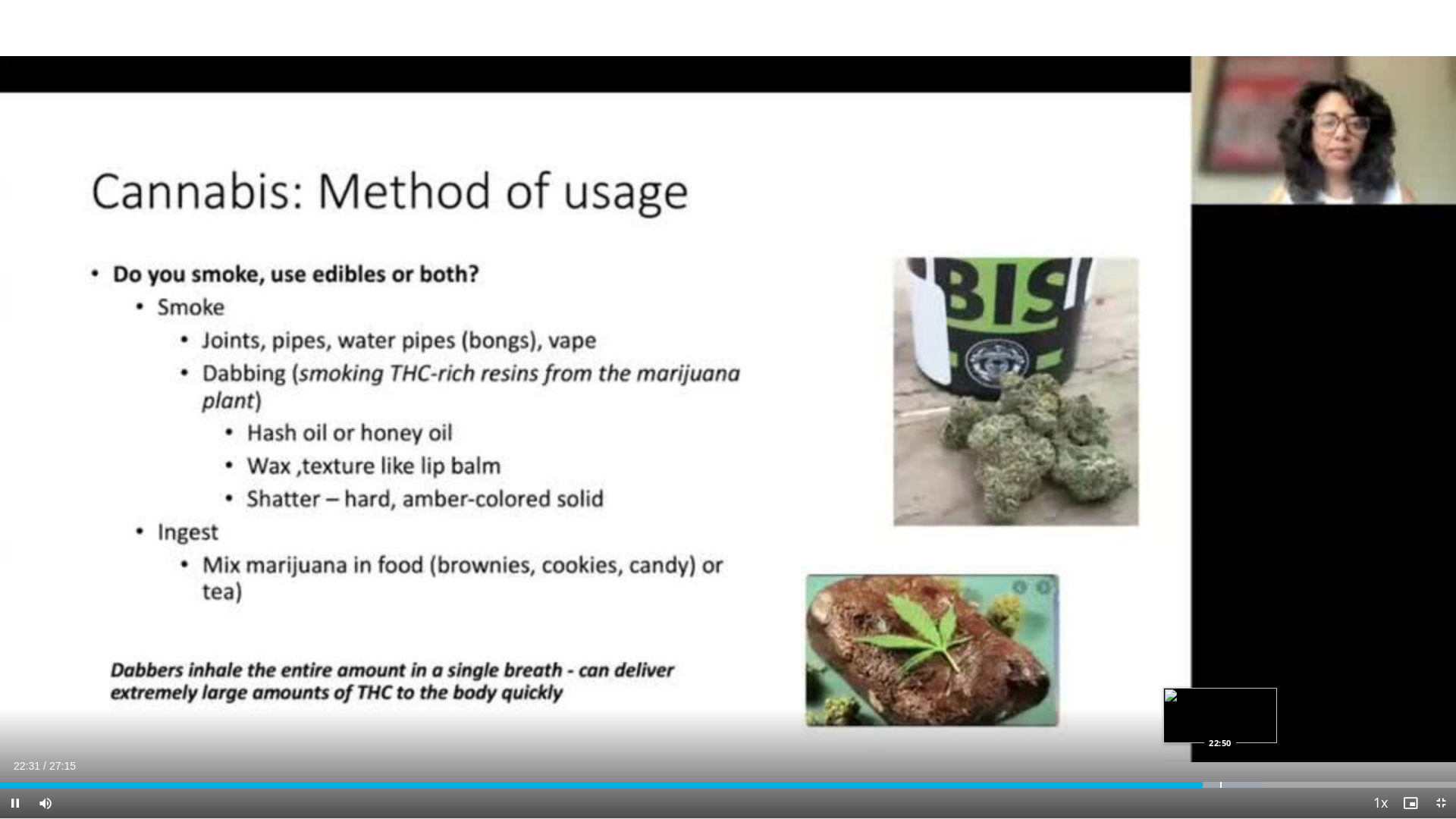 click on "Loaded :  86.74% 22:31 22:50" at bounding box center (728, 780) 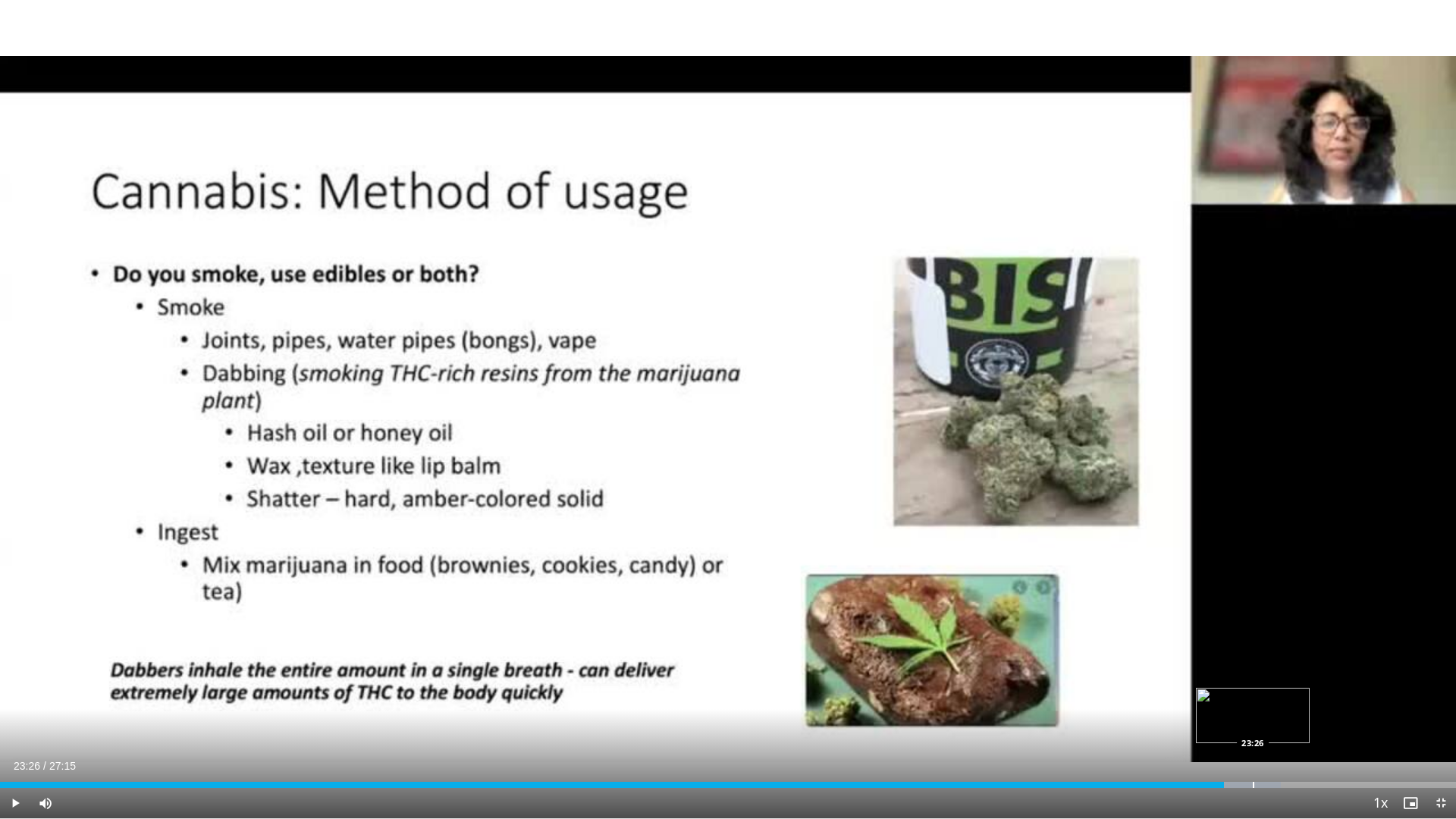 click at bounding box center [1254, 785] 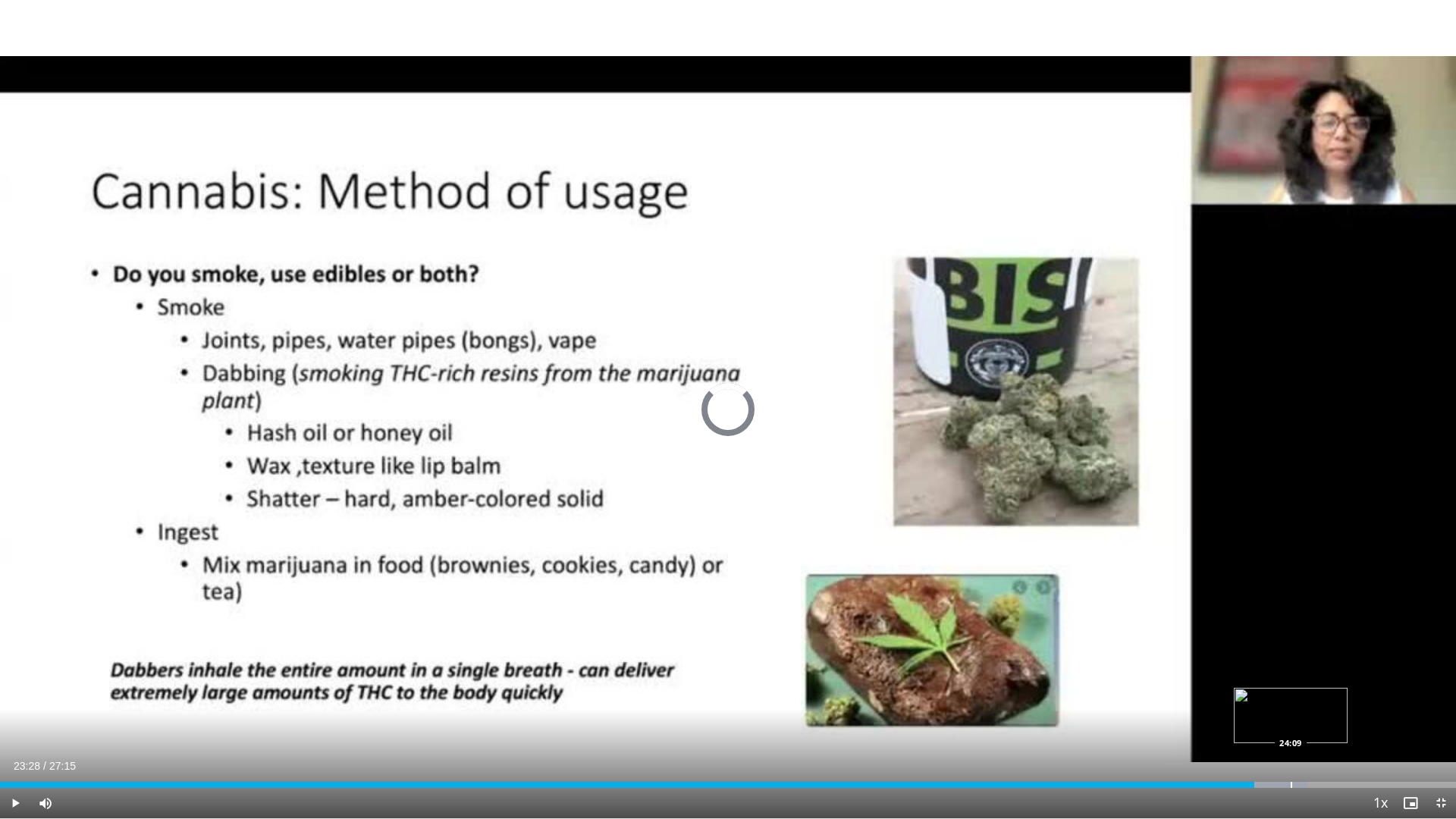 click at bounding box center (1291, 785) 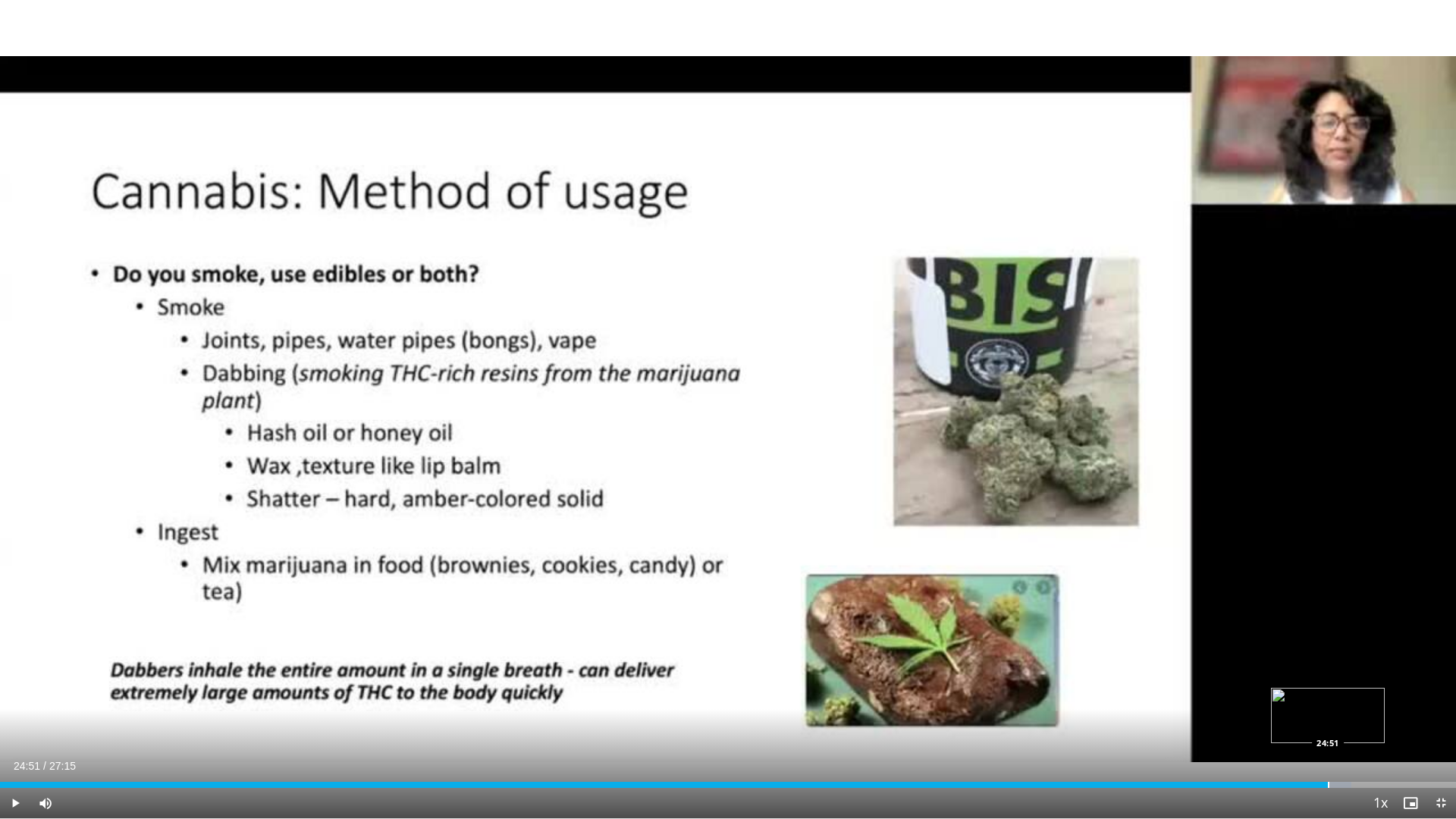 click at bounding box center (1329, 785) 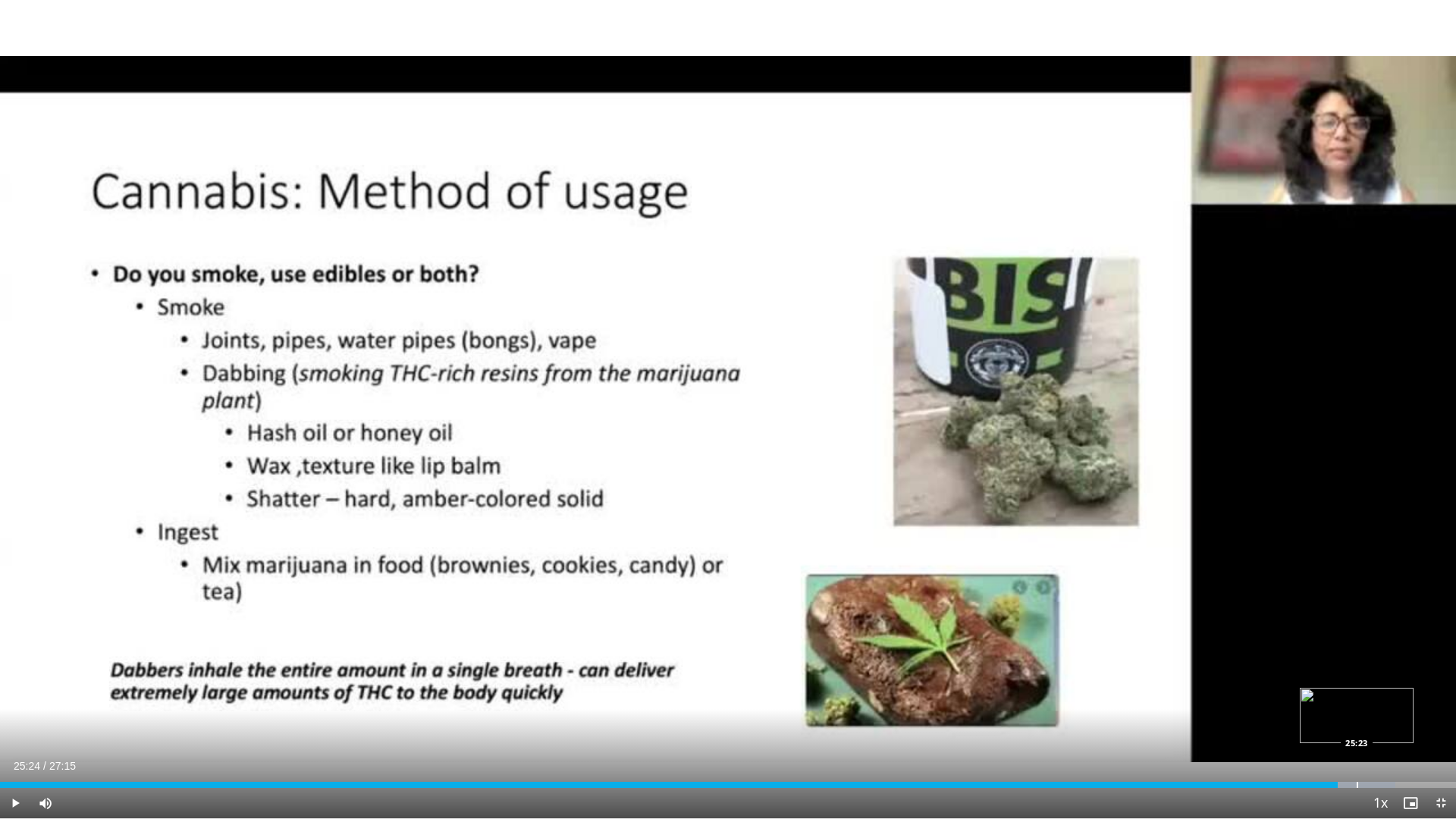 click at bounding box center (1357, 785) 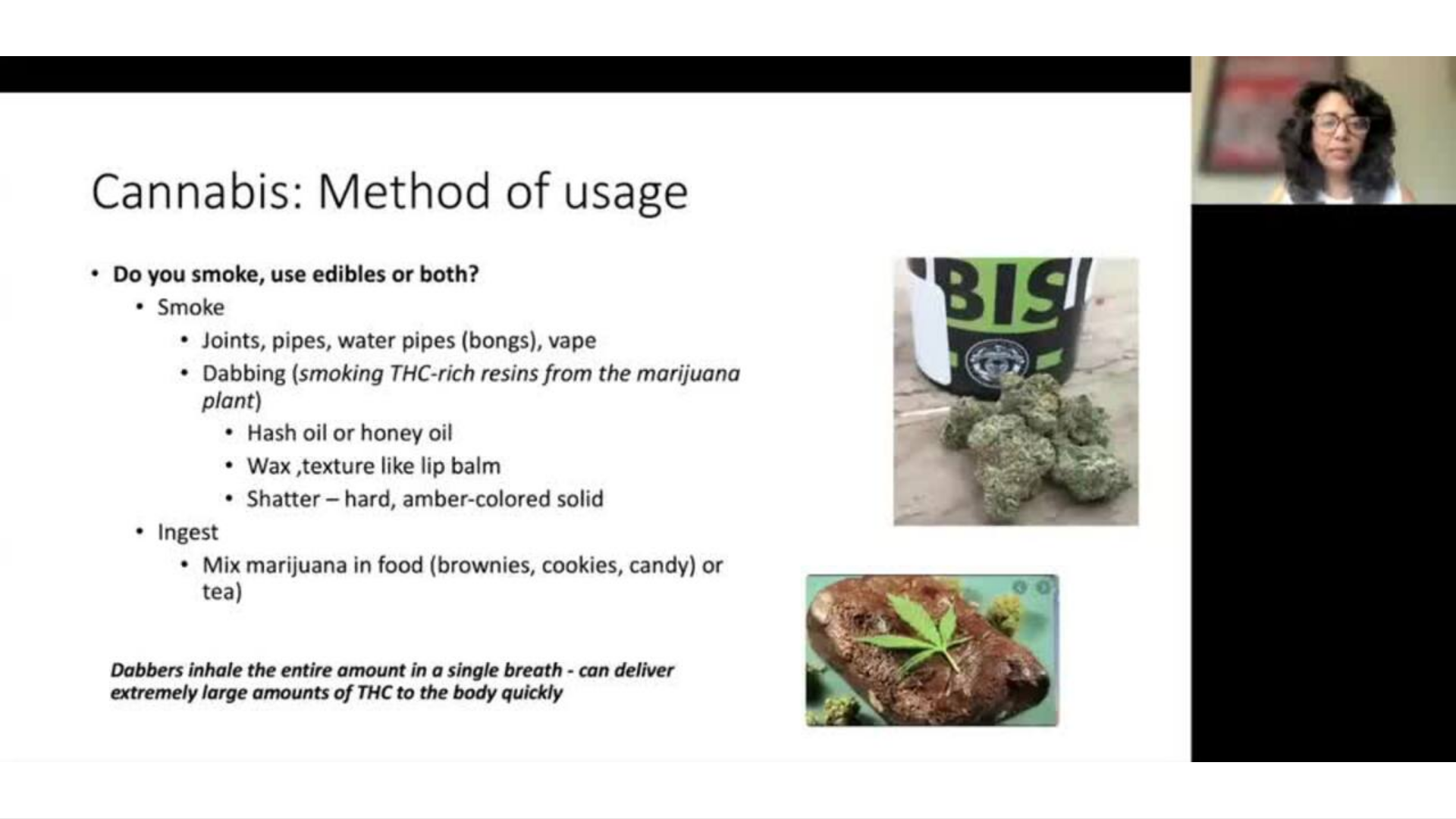 click on "**********" at bounding box center [728, 410] 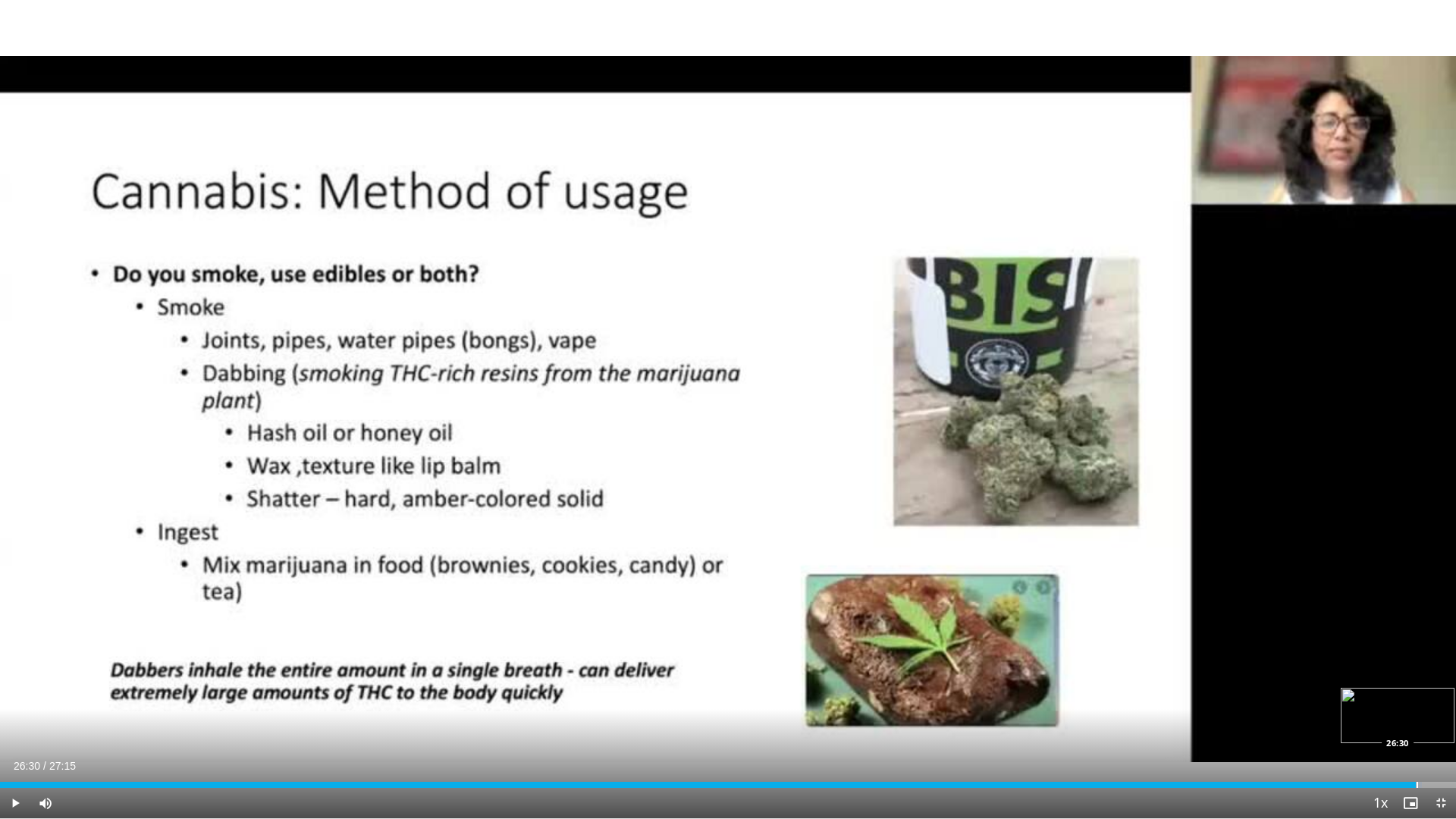 click at bounding box center [1379, 785] 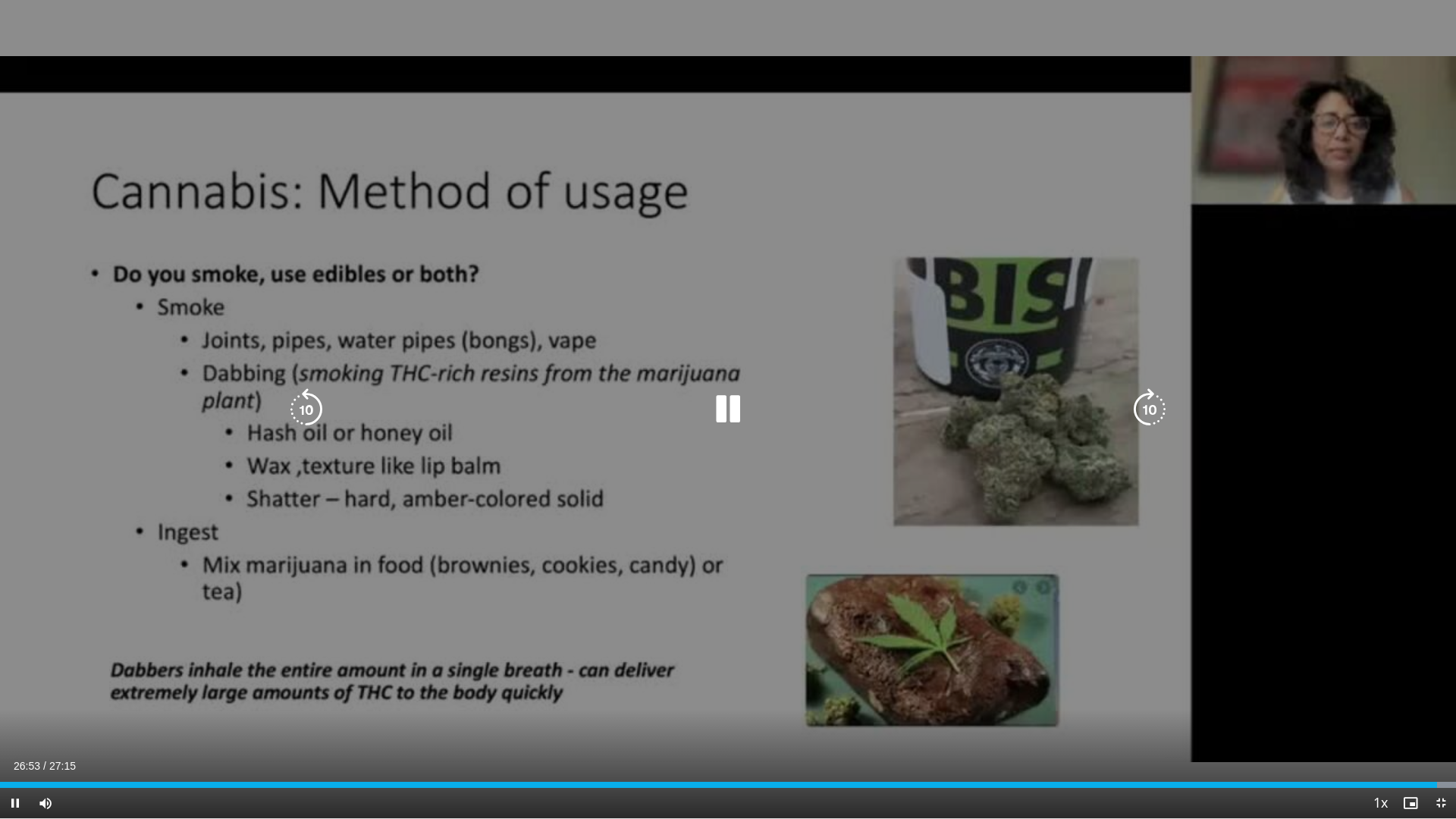 click on "10 seconds
Tap to unmute" at bounding box center [728, 409] 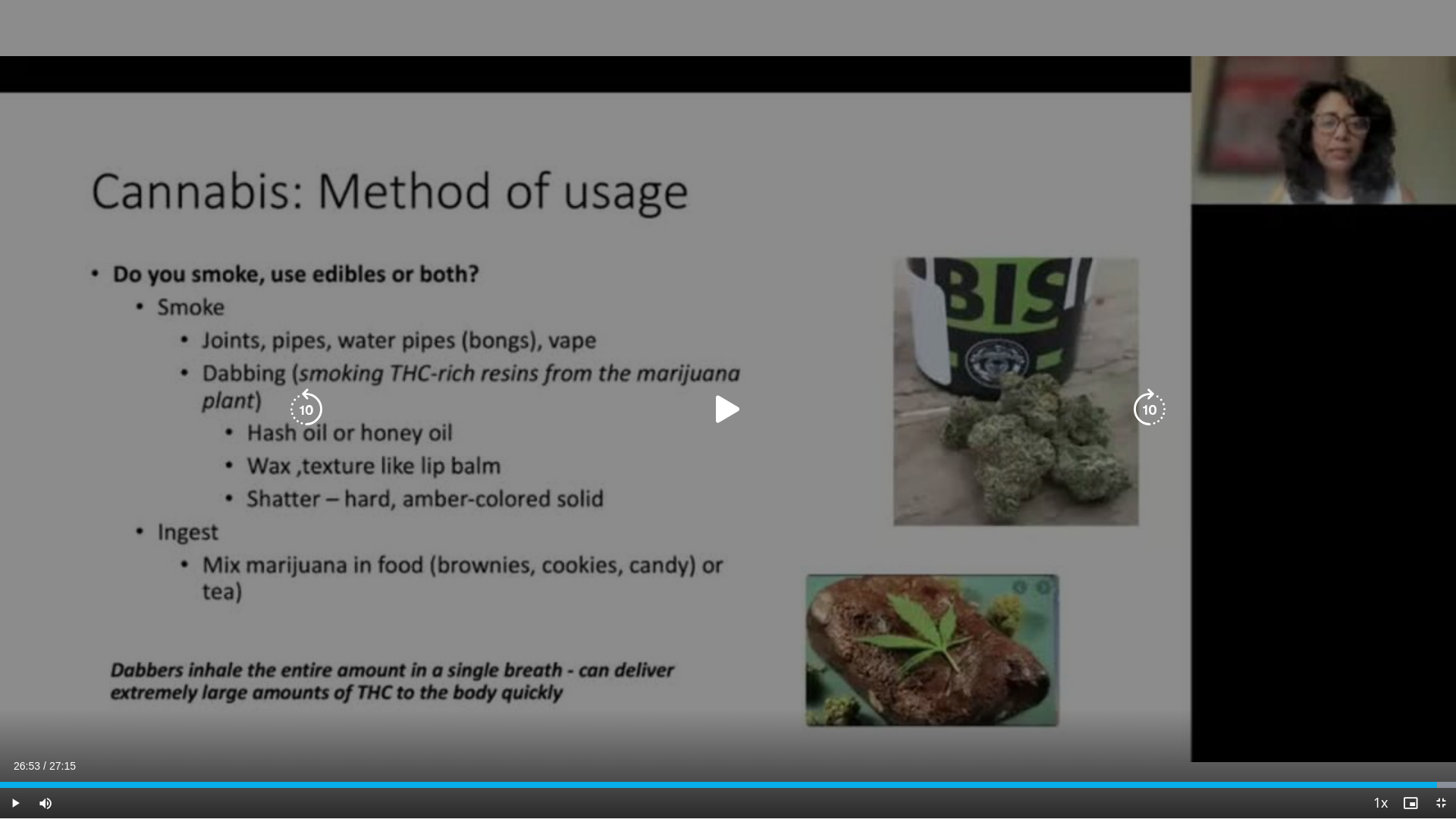 click on "10 seconds
Tap to unmute" at bounding box center [728, 409] 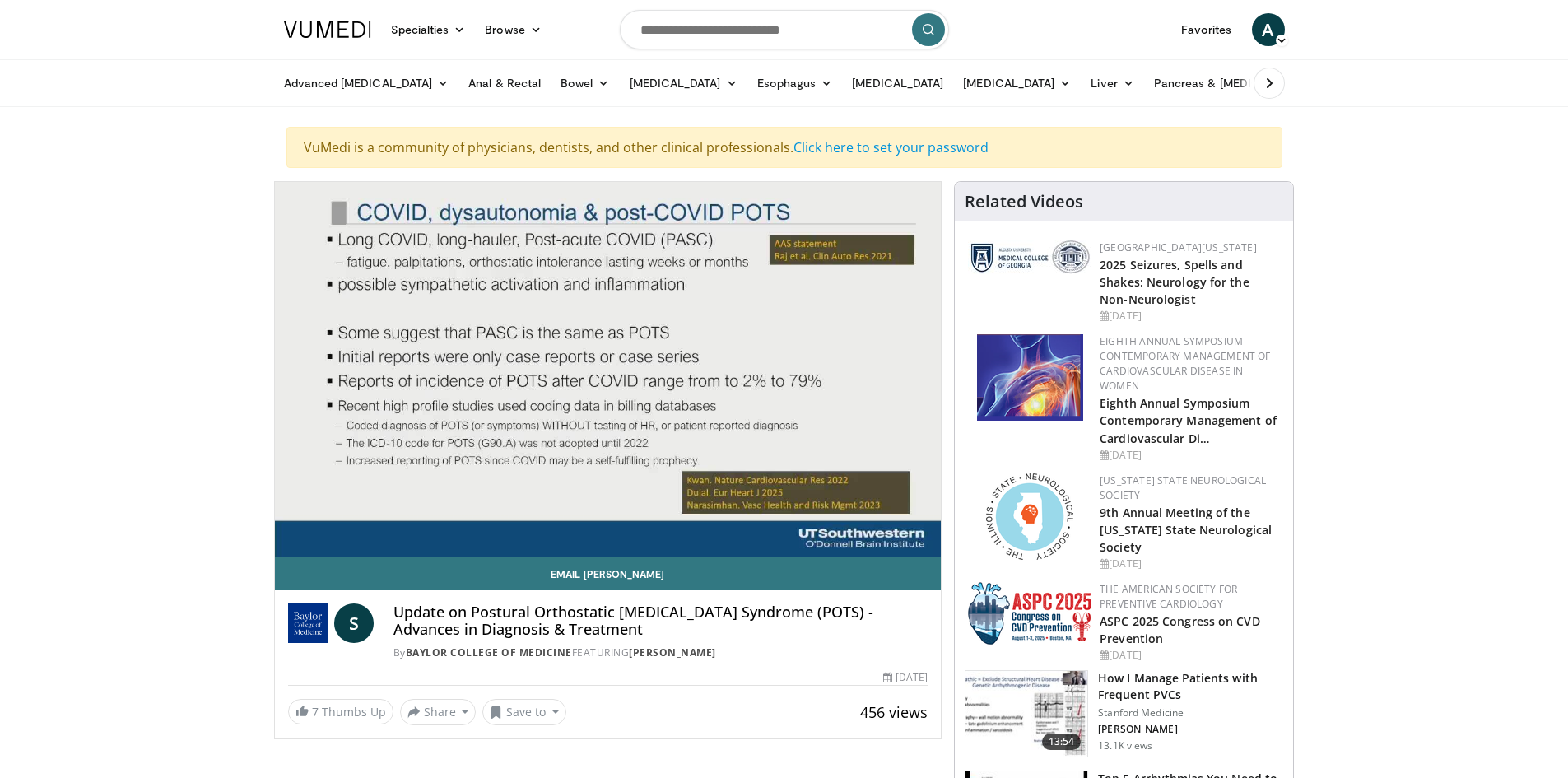 scroll, scrollTop: 0, scrollLeft: 0, axis: both 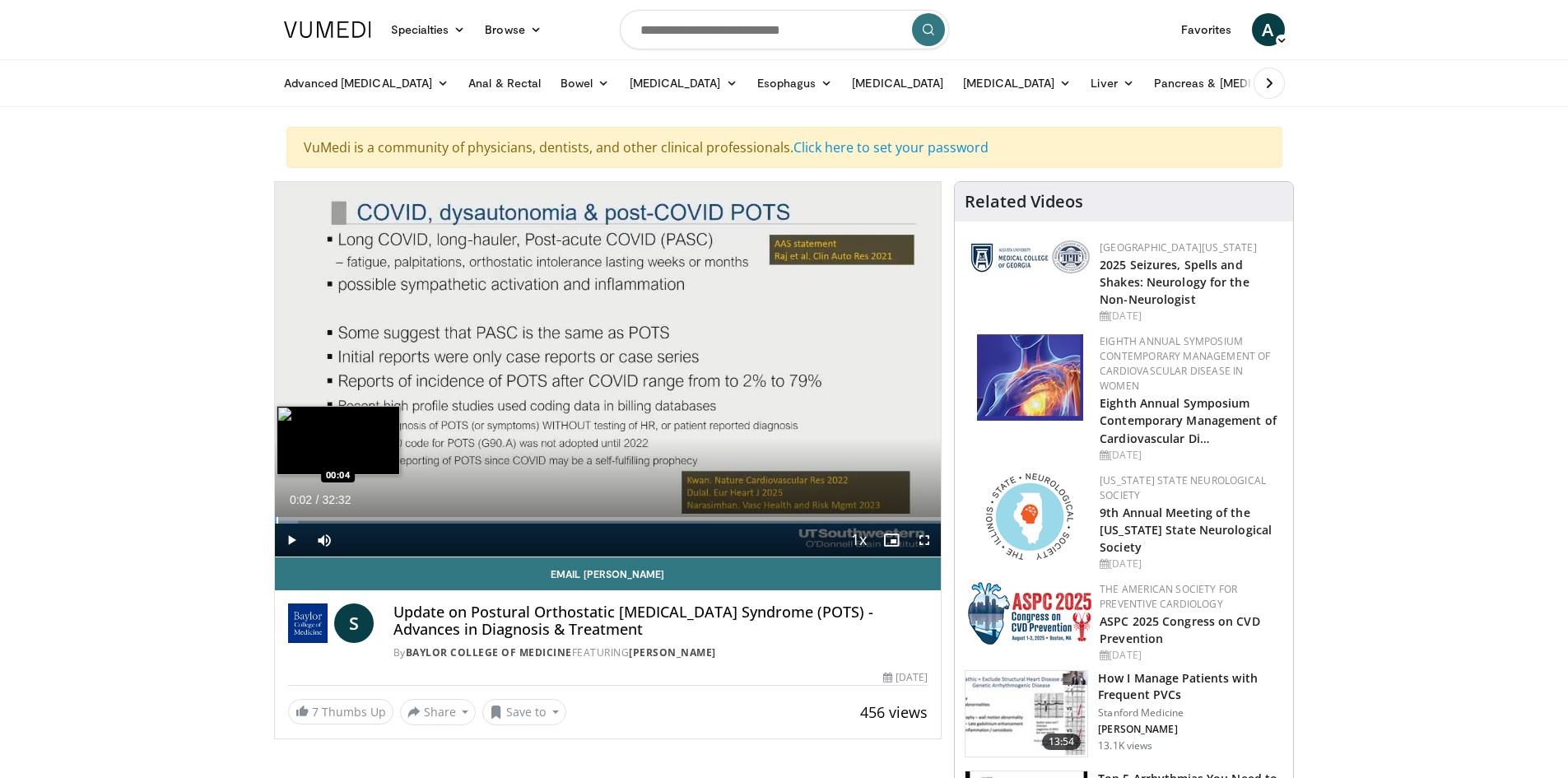 click at bounding box center (277, 520) 